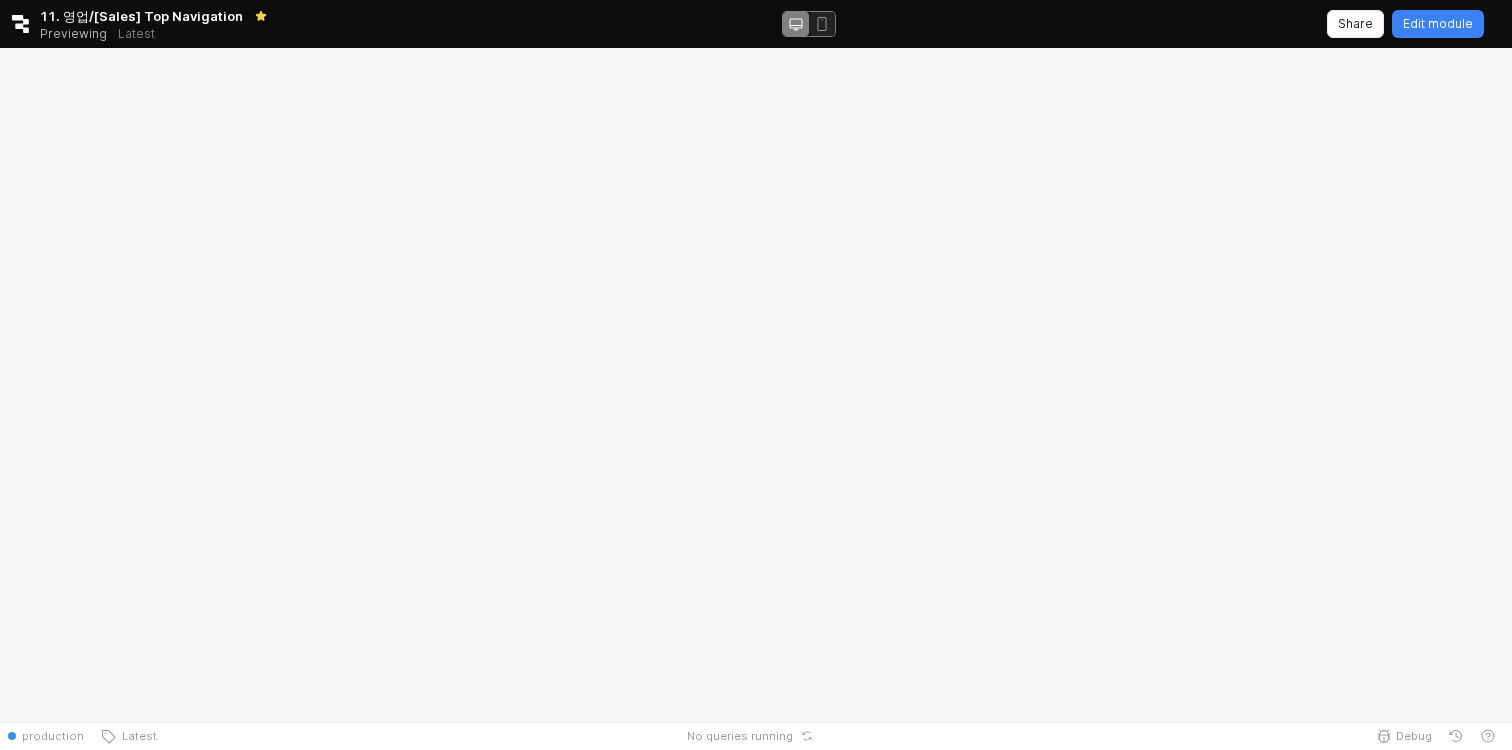 scroll, scrollTop: 0, scrollLeft: 0, axis: both 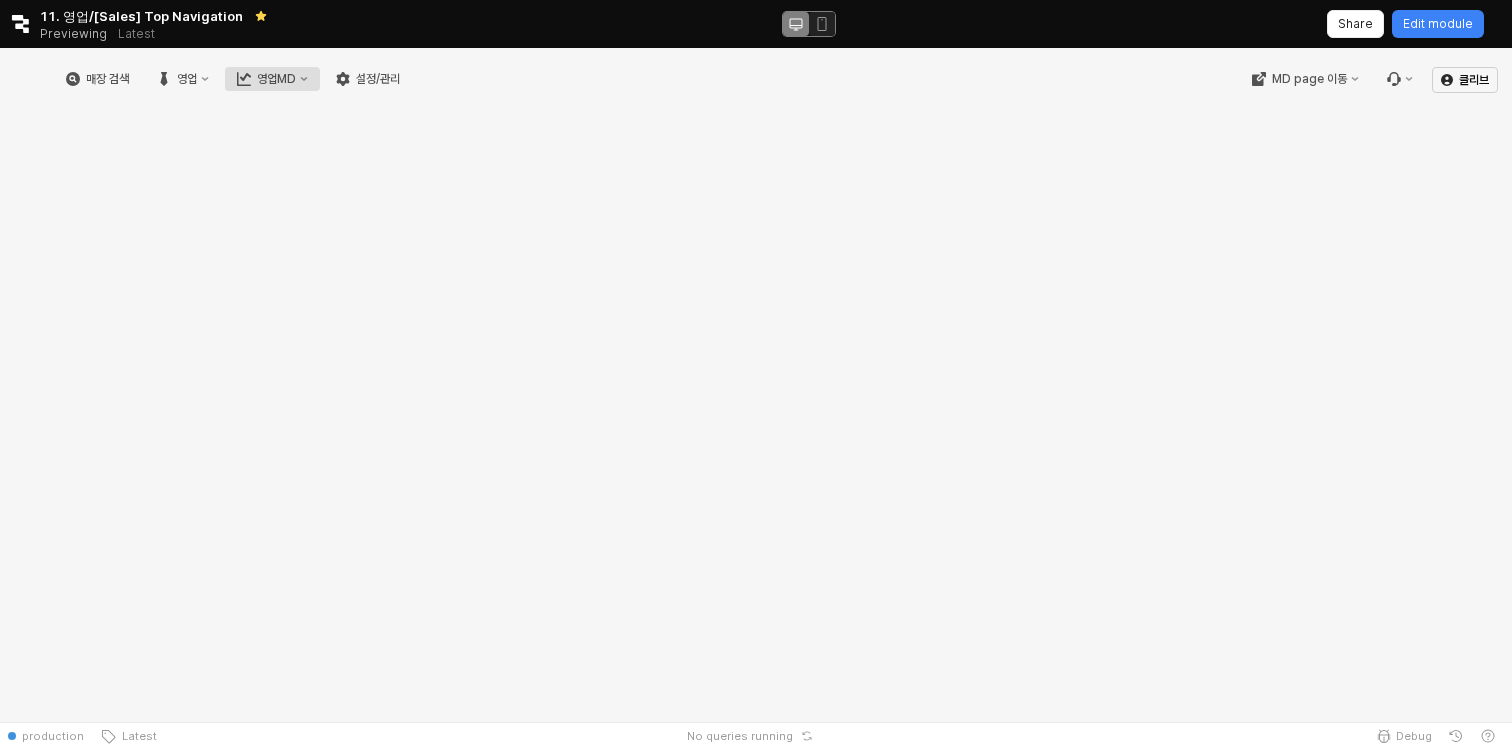 click on "영업MD" at bounding box center [272, 79] 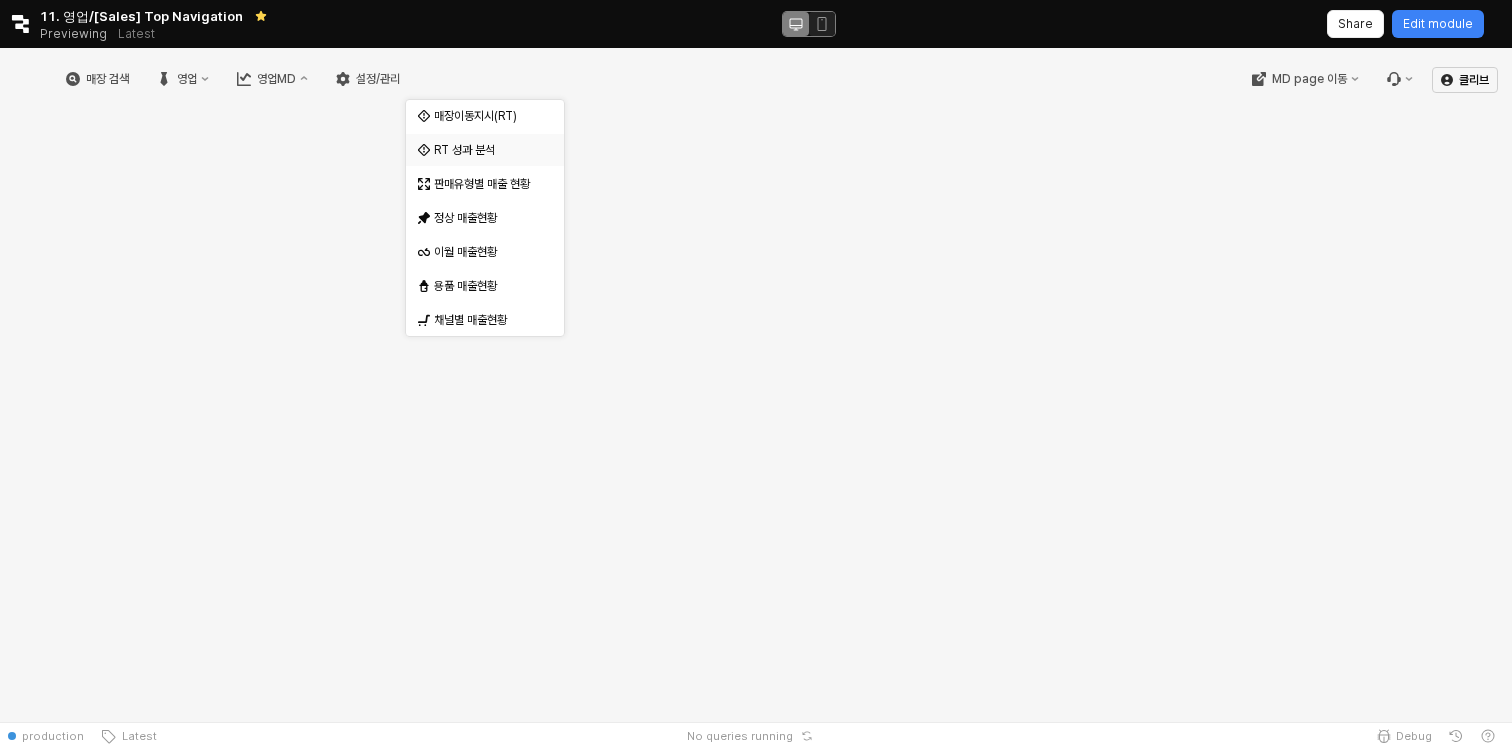 click on "RT 성과 분석" at bounding box center [487, 150] 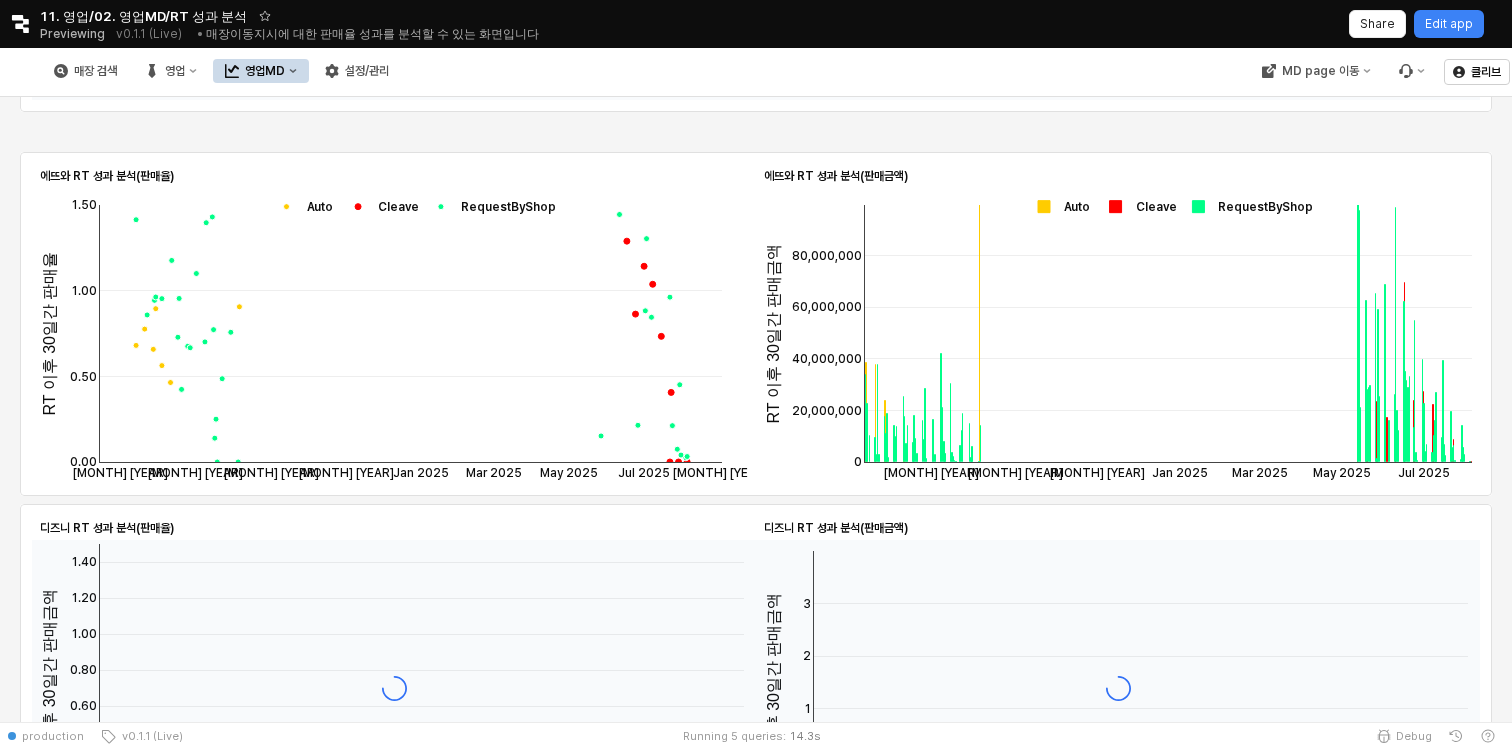 scroll, scrollTop: 1479, scrollLeft: 0, axis: vertical 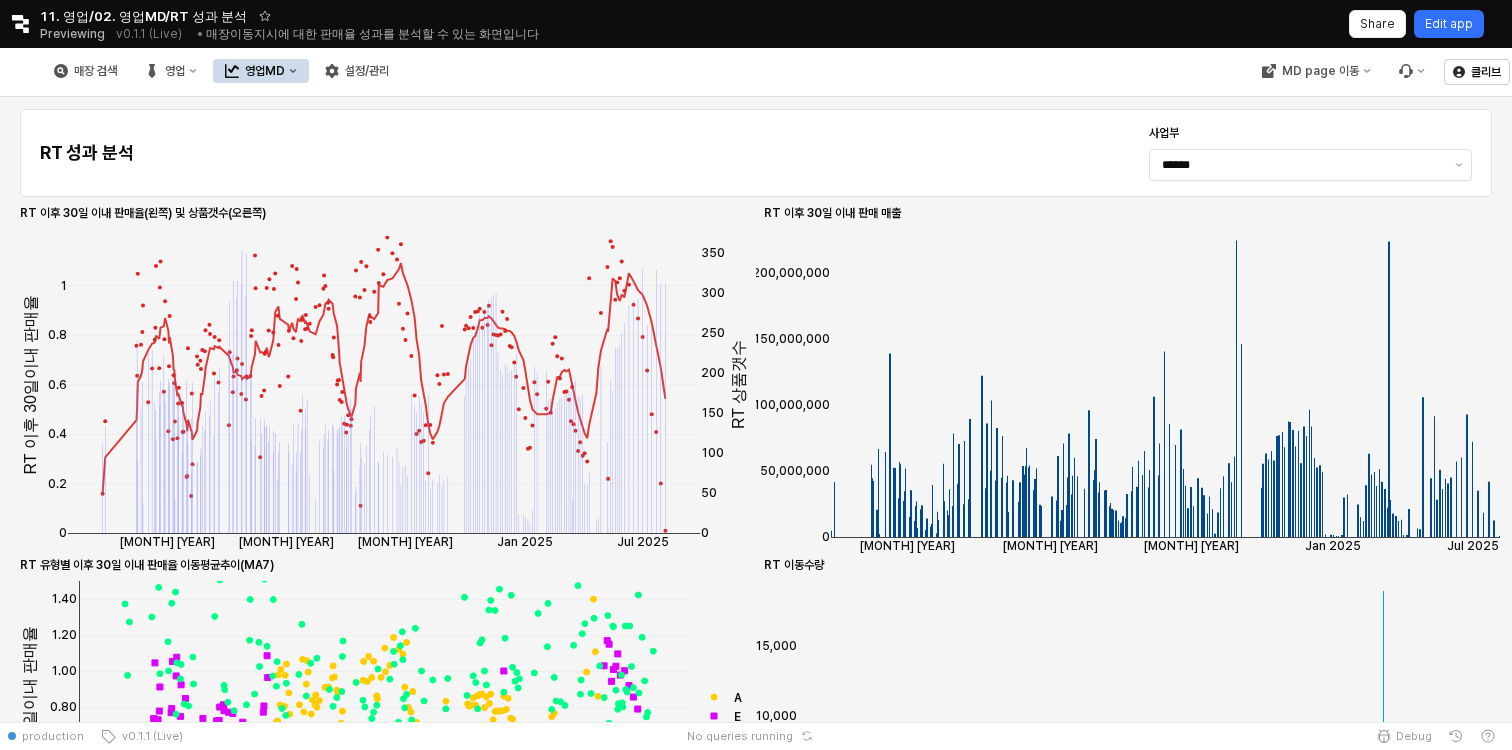 click on "Edit app" at bounding box center [1449, 24] 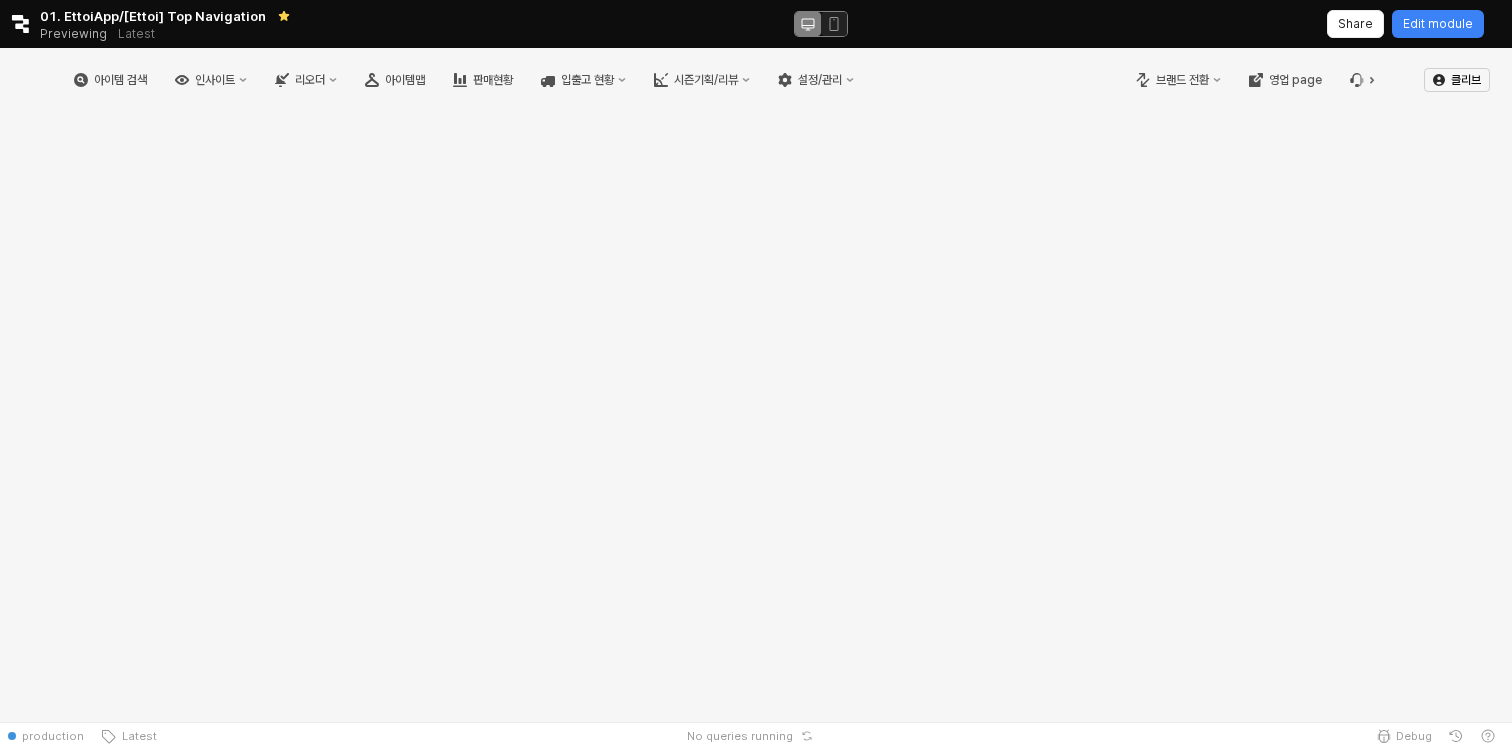 scroll, scrollTop: 0, scrollLeft: 0, axis: both 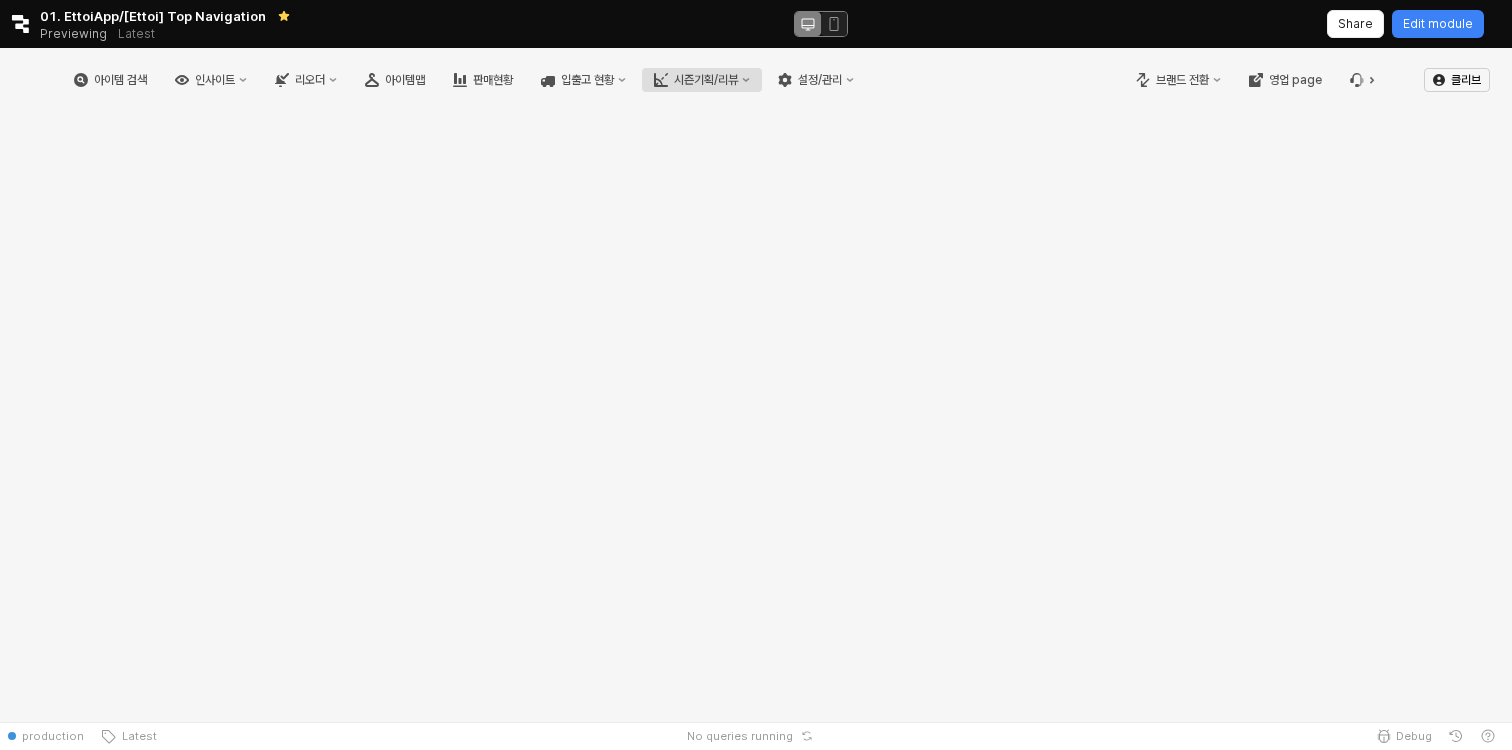 click on "시즌기획/리뷰" at bounding box center [706, 80] 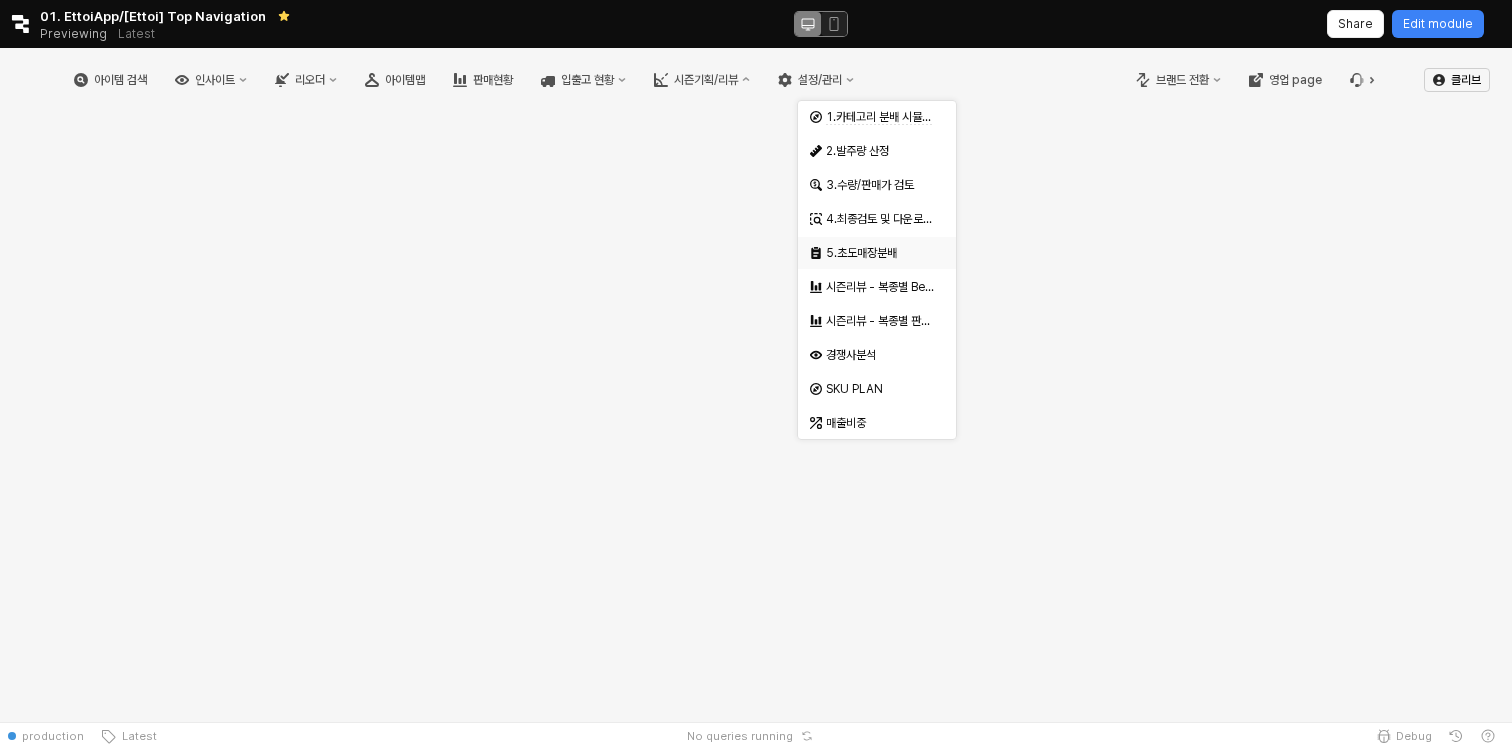 click on "5.초도매장분배" at bounding box center (879, 253) 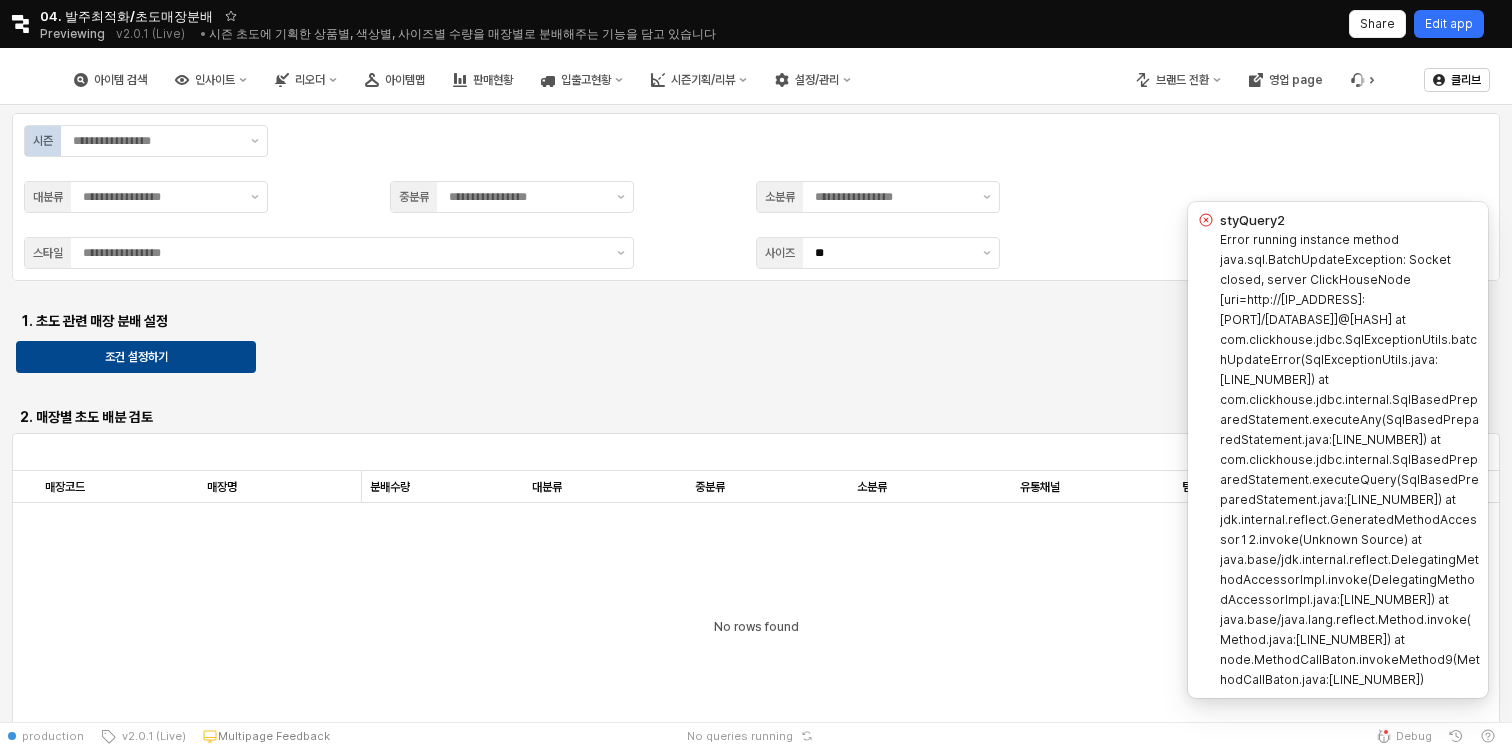 click on "Edit app" at bounding box center [1449, 24] 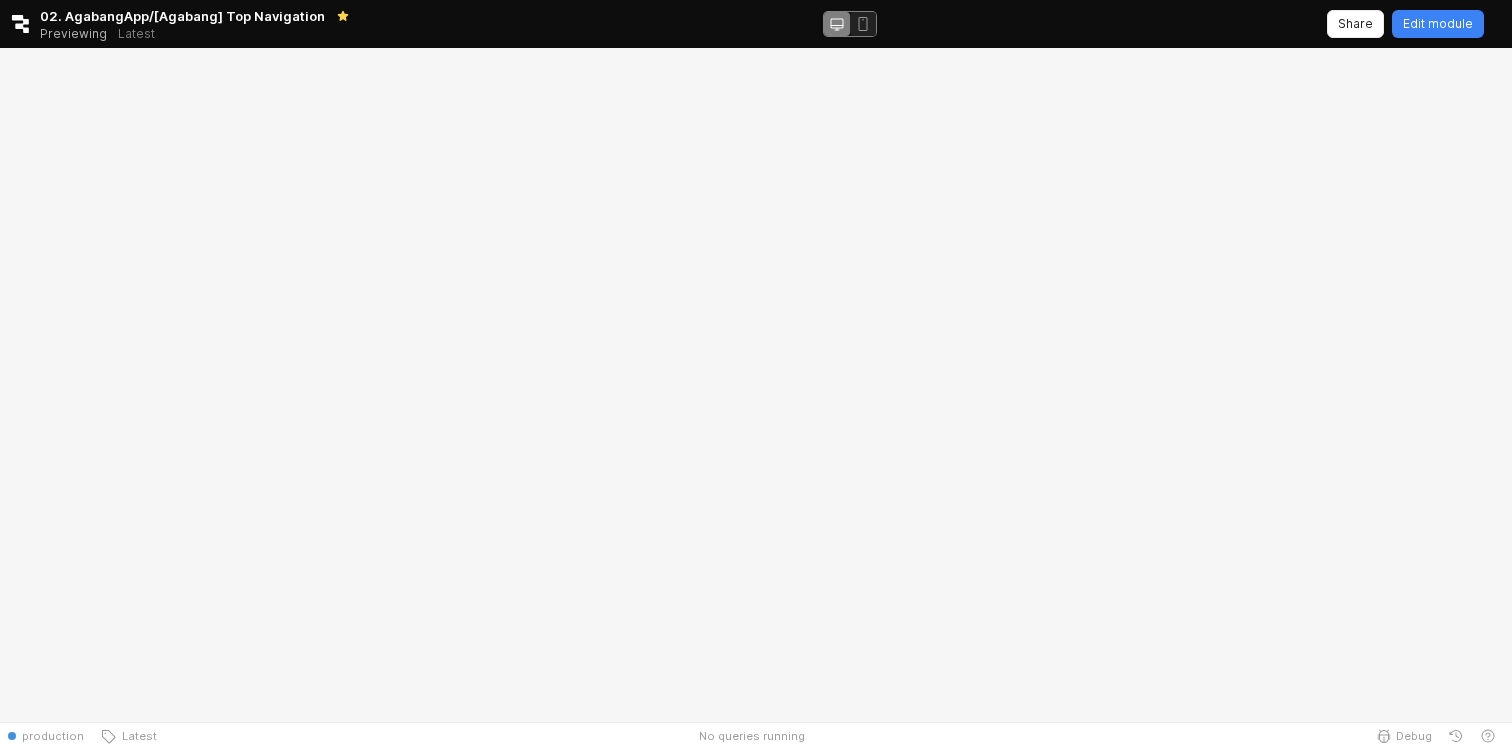 scroll, scrollTop: 0, scrollLeft: 0, axis: both 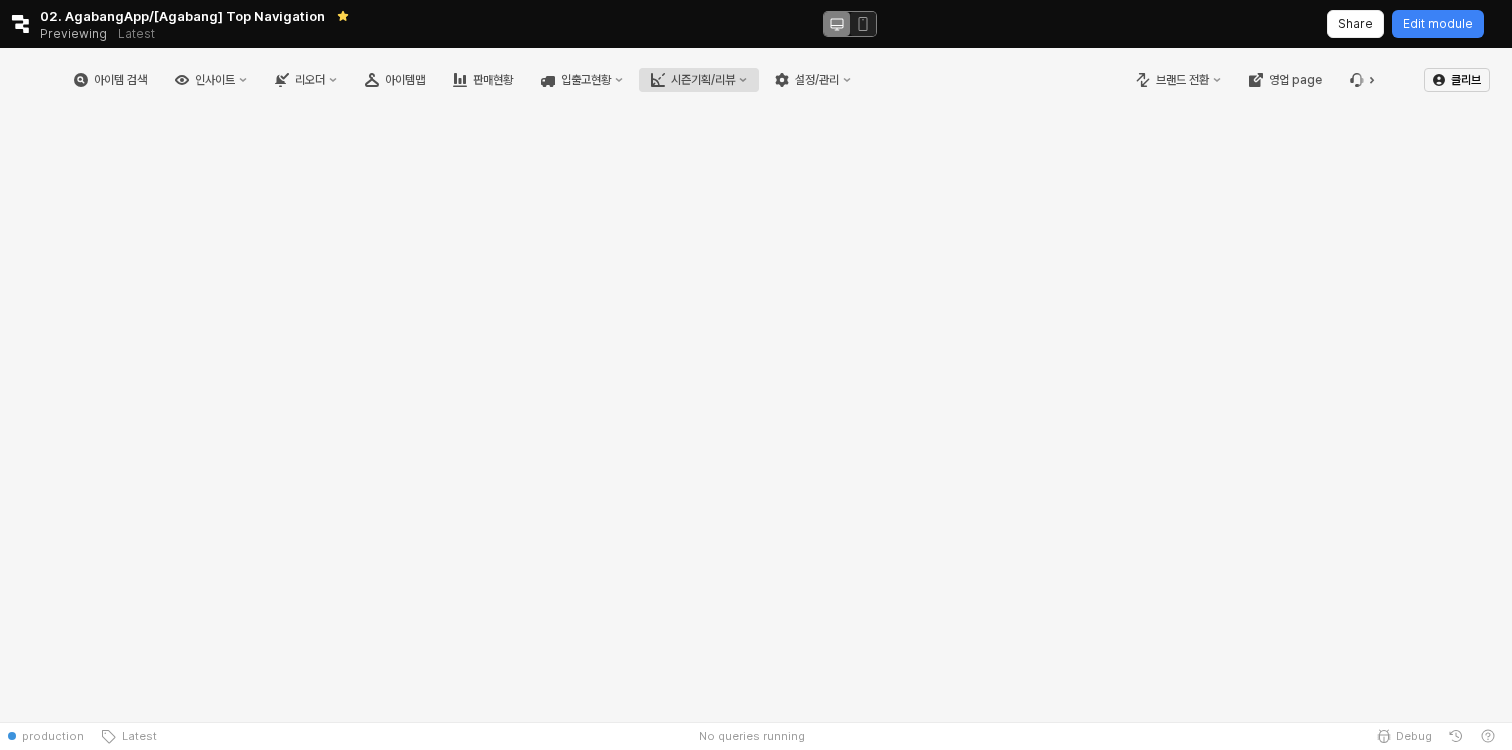 click on "시즌기획/리뷰" at bounding box center (703, 80) 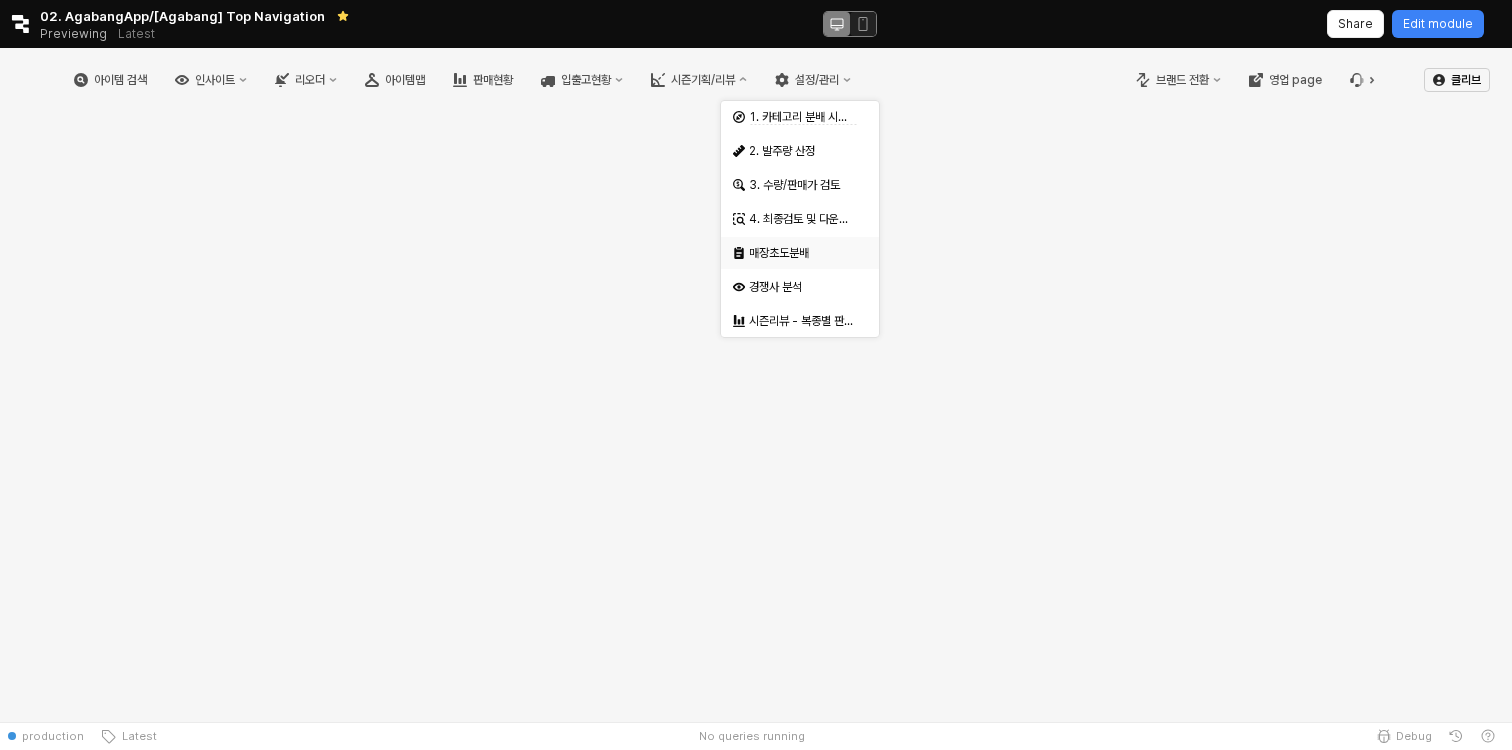 click on "매장초도분배" at bounding box center (802, 253) 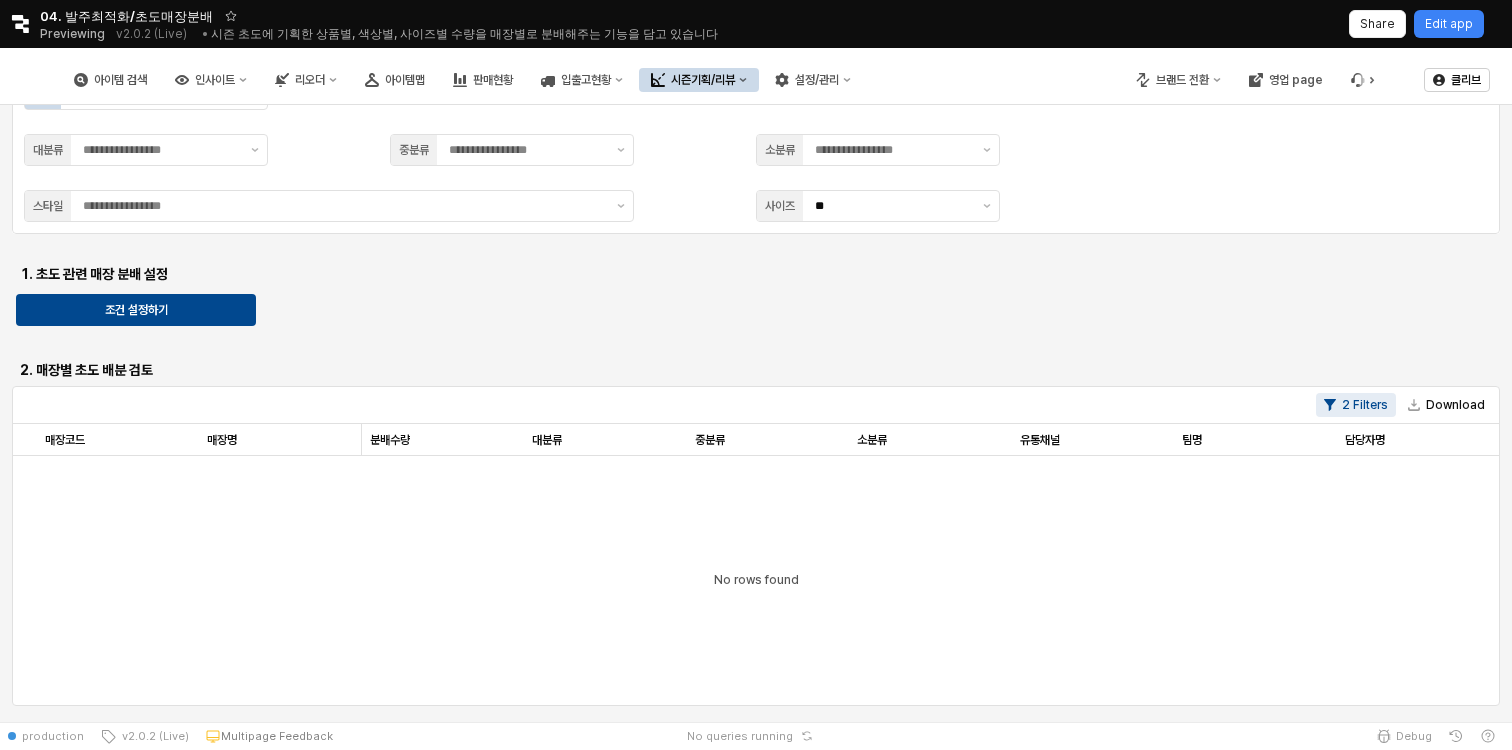 scroll, scrollTop: 0, scrollLeft: 0, axis: both 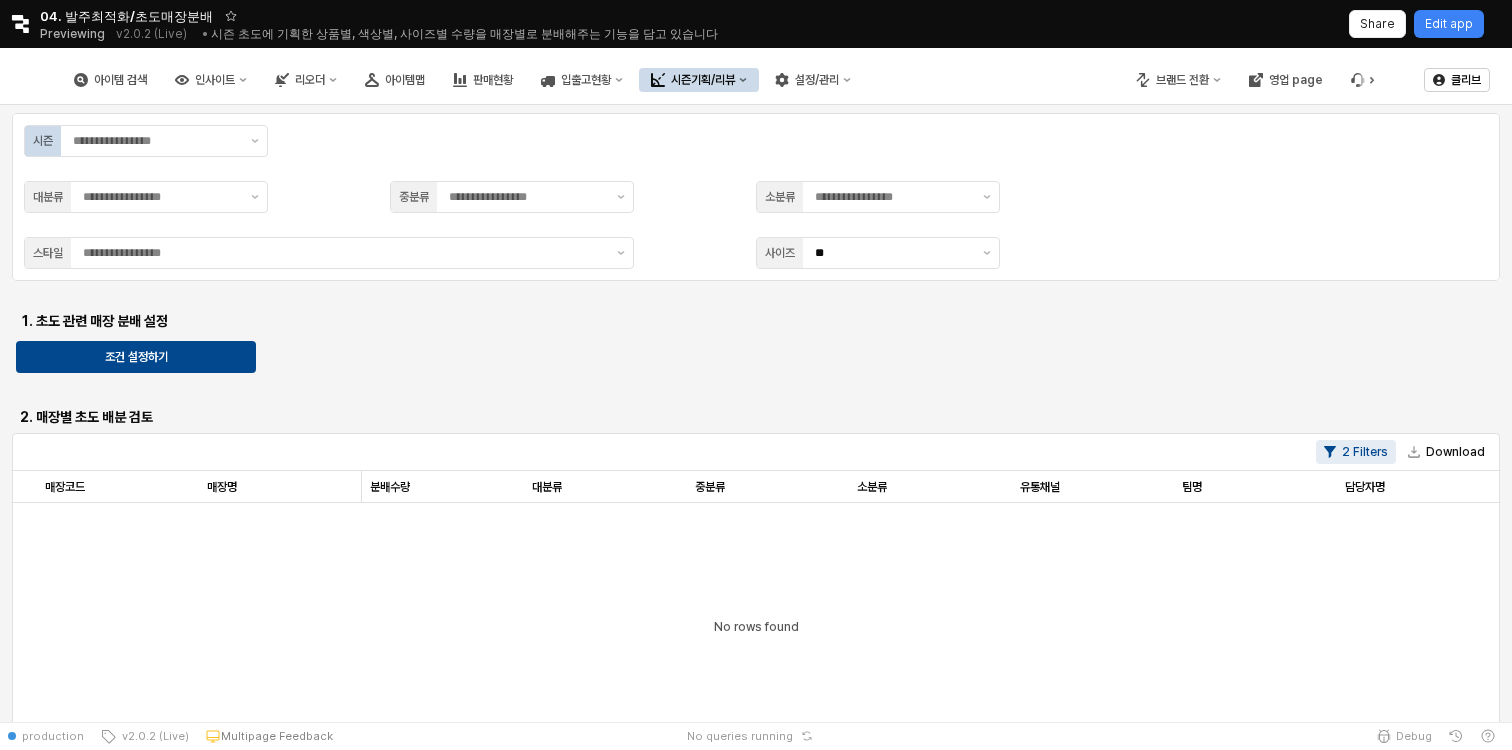 click on "Retool logo 04. 발주최적화/초도매장분배 Previewing v2.0.2 (Live) • 시즌 초도에 기획한 상품별, 색상별, 사이즈별 수량을 매장별로 분배해주는 기능을 담고 있습니다 Share Edit app" at bounding box center [756, 24] 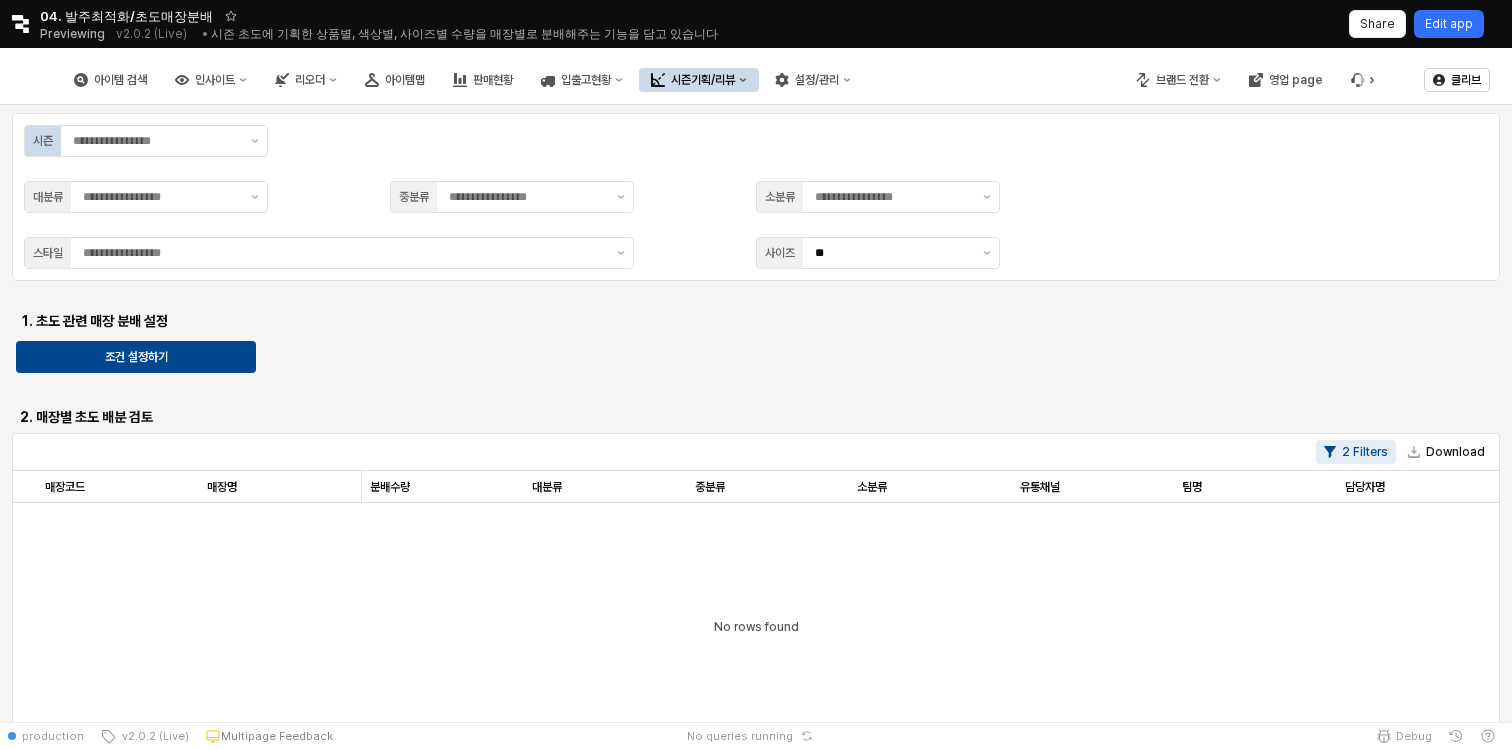click on "Edit app" at bounding box center (1449, 24) 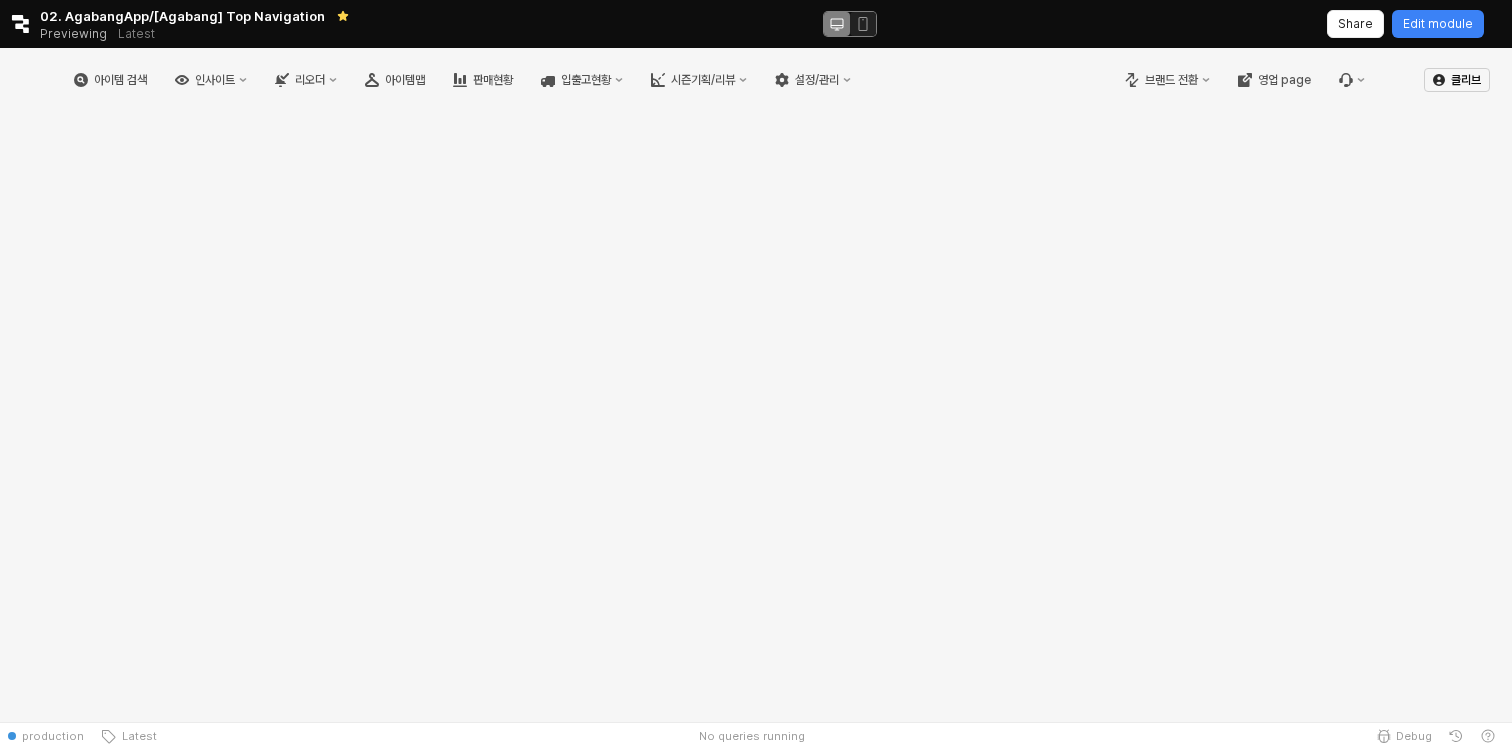 scroll, scrollTop: 0, scrollLeft: 0, axis: both 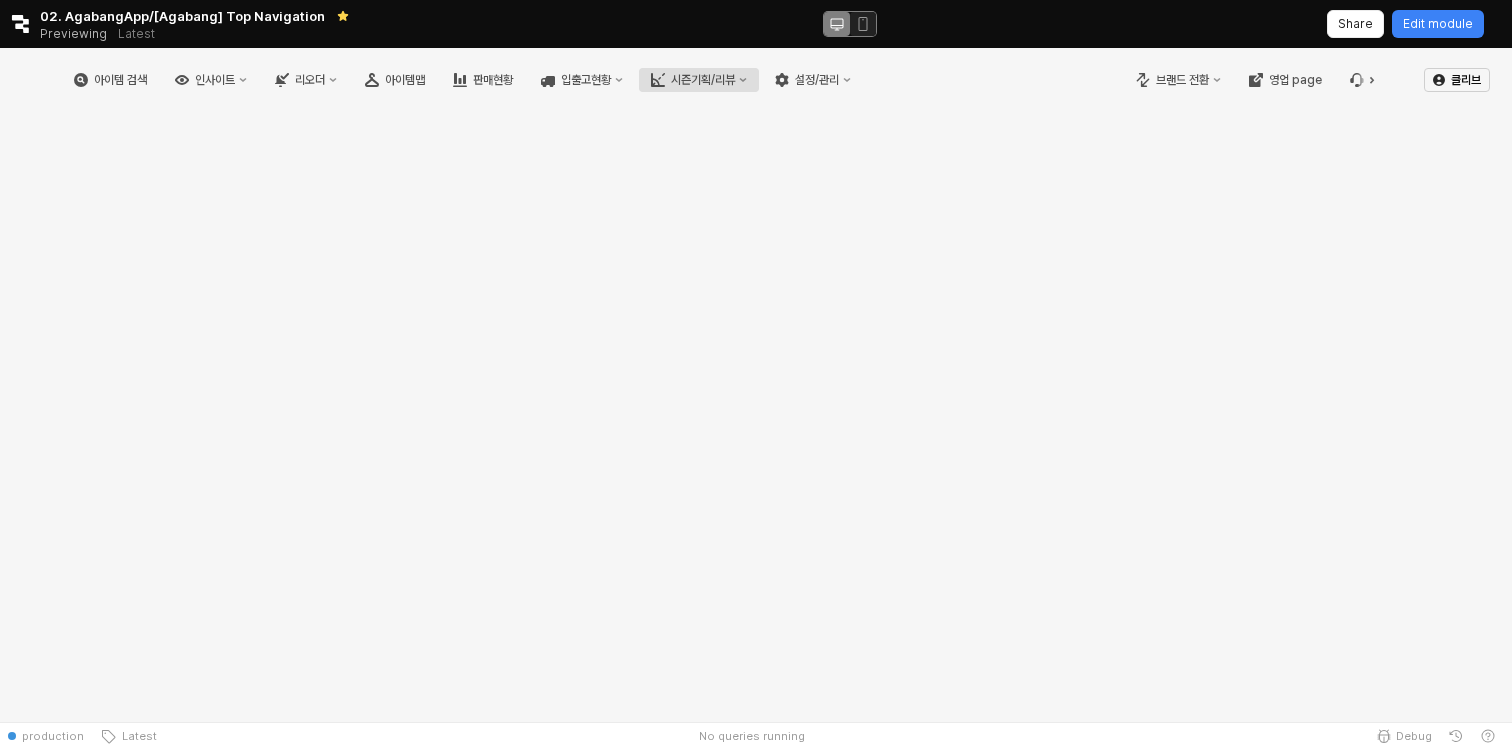 click on "시즌기획/리뷰" at bounding box center (703, 80) 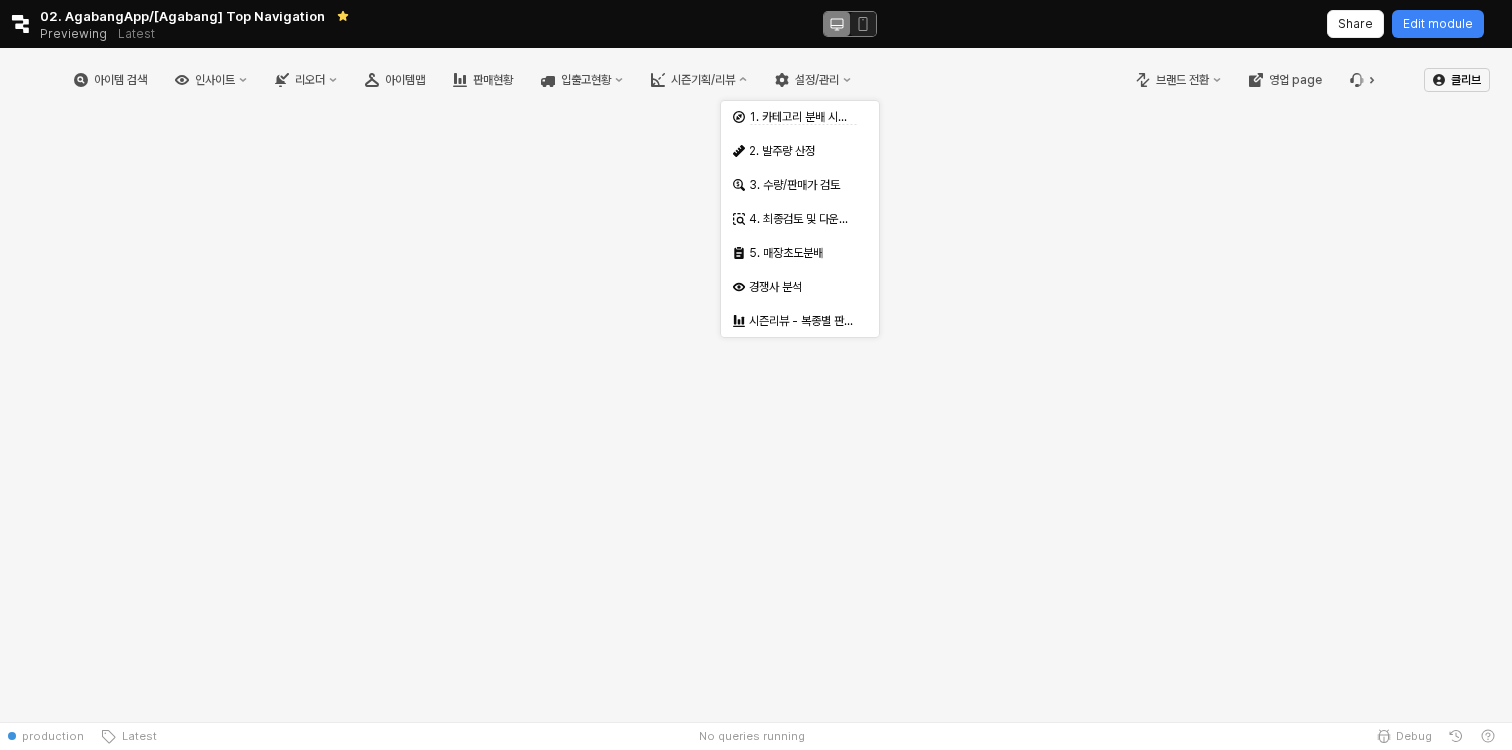 click on "브랜드 전환 영업 page" at bounding box center [1241, 80] 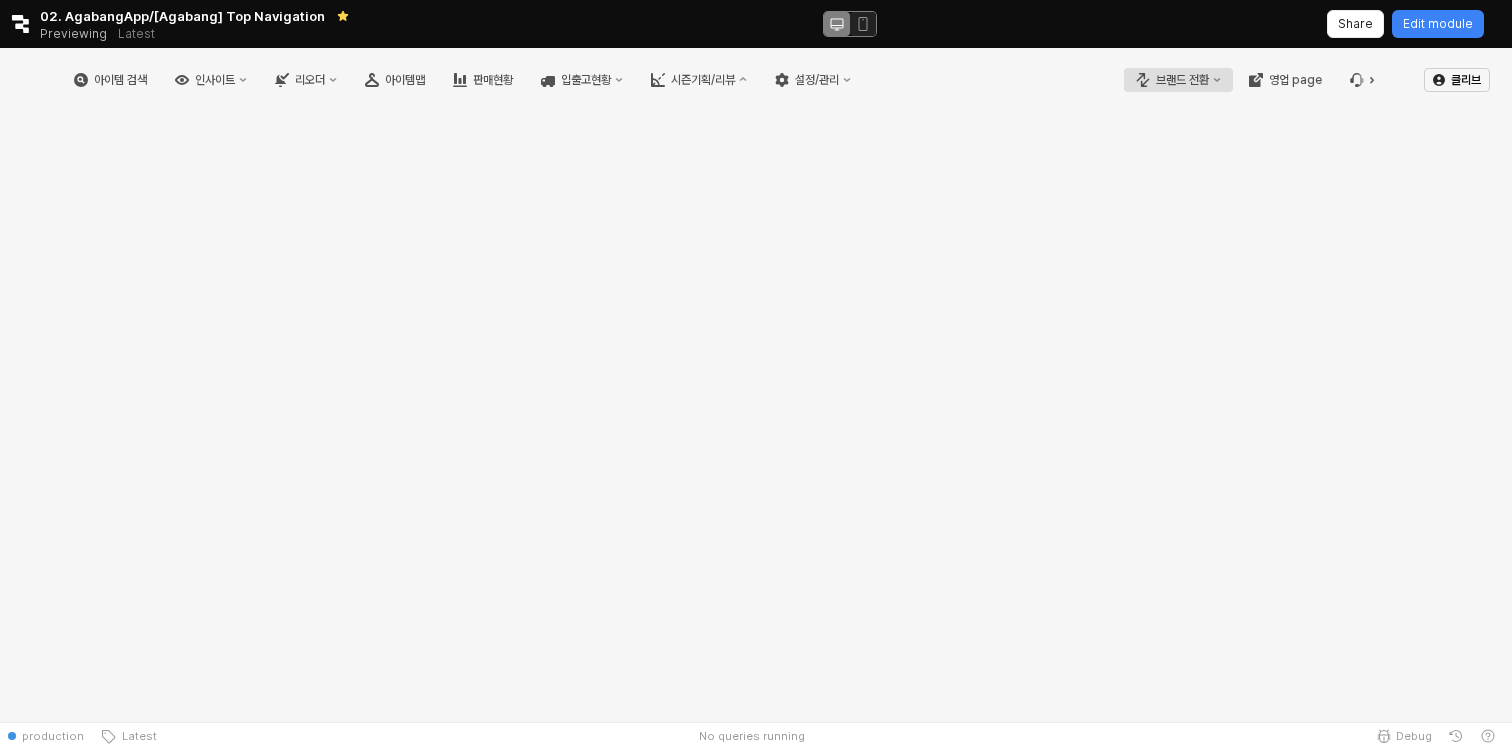 click on "브랜드 전환" at bounding box center (1182, 80) 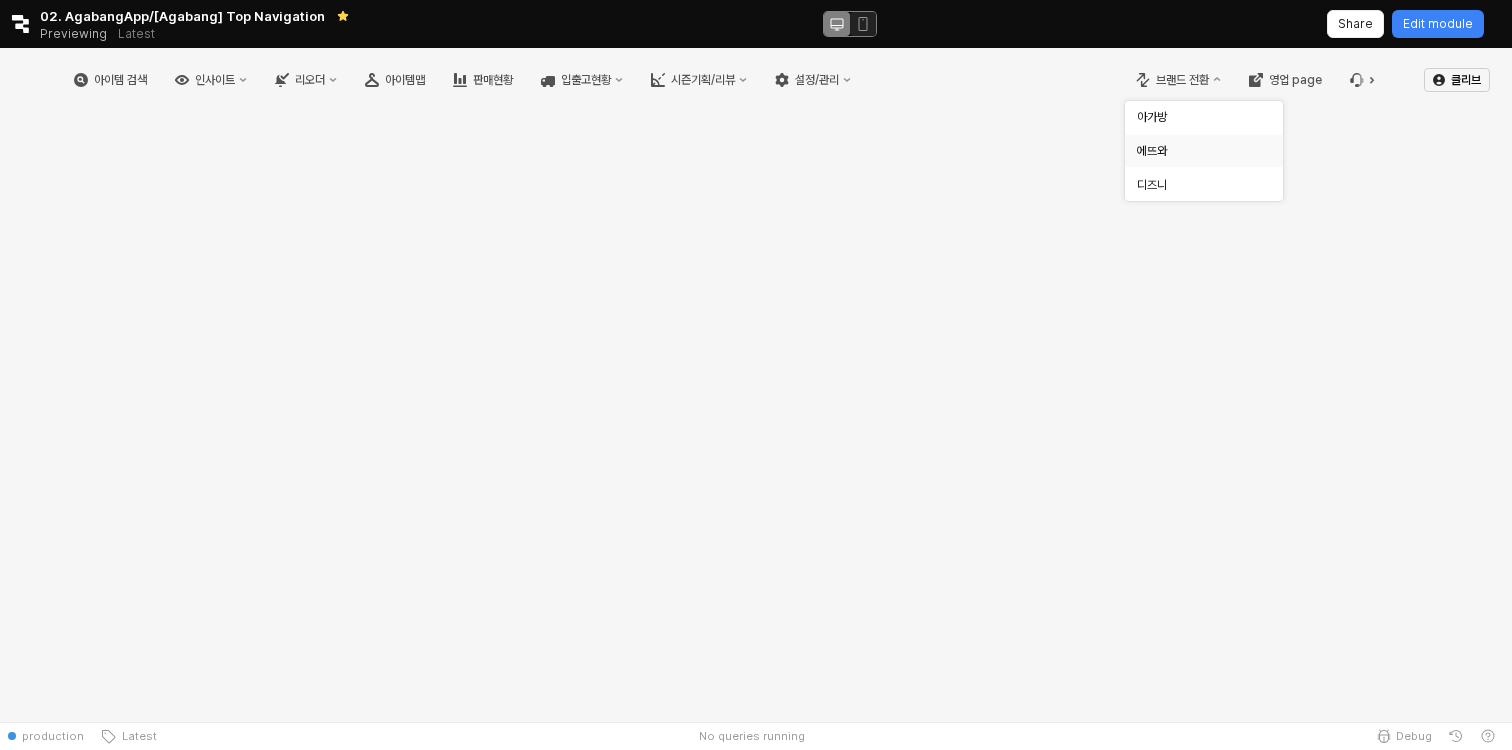 click on "에뜨와" at bounding box center [1198, 151] 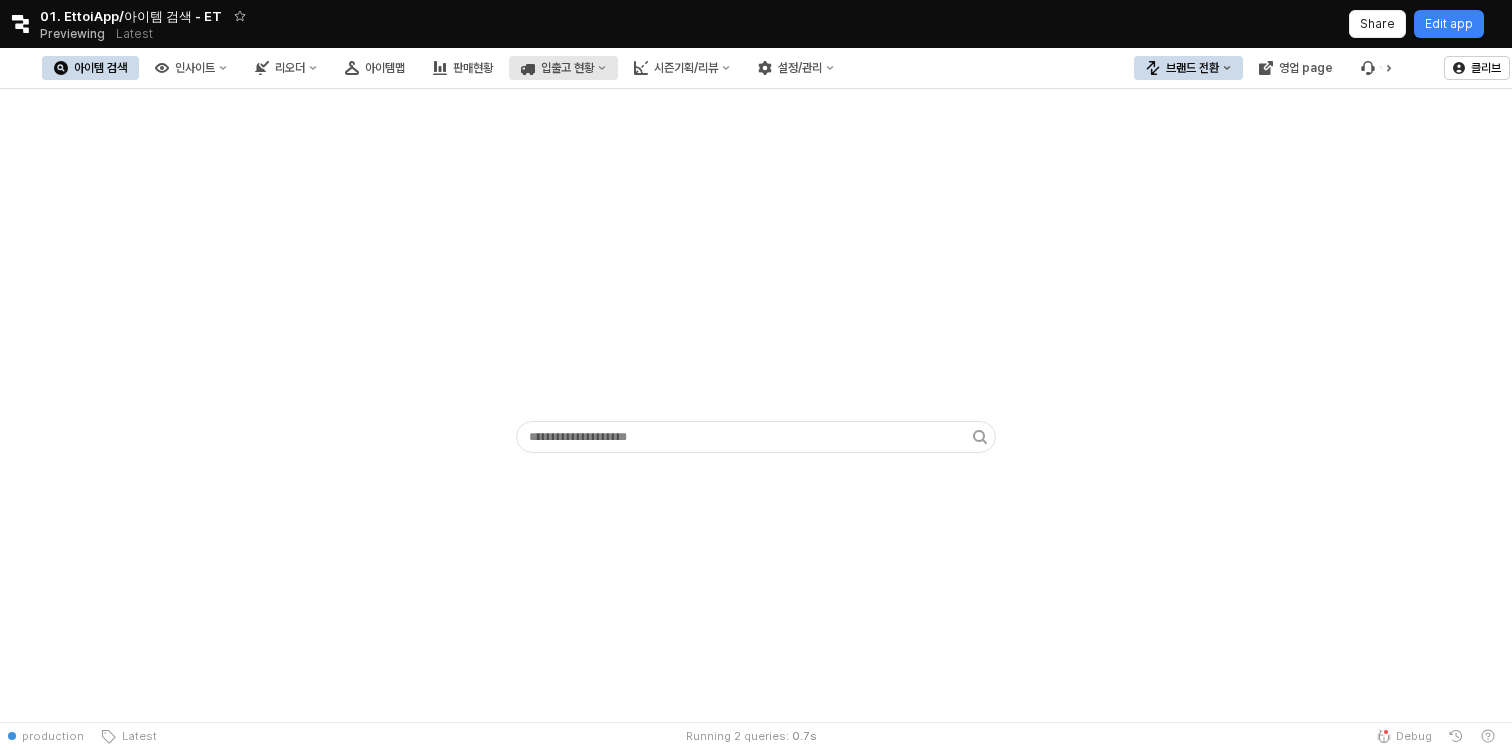 click on "입출고 현황" at bounding box center [567, 68] 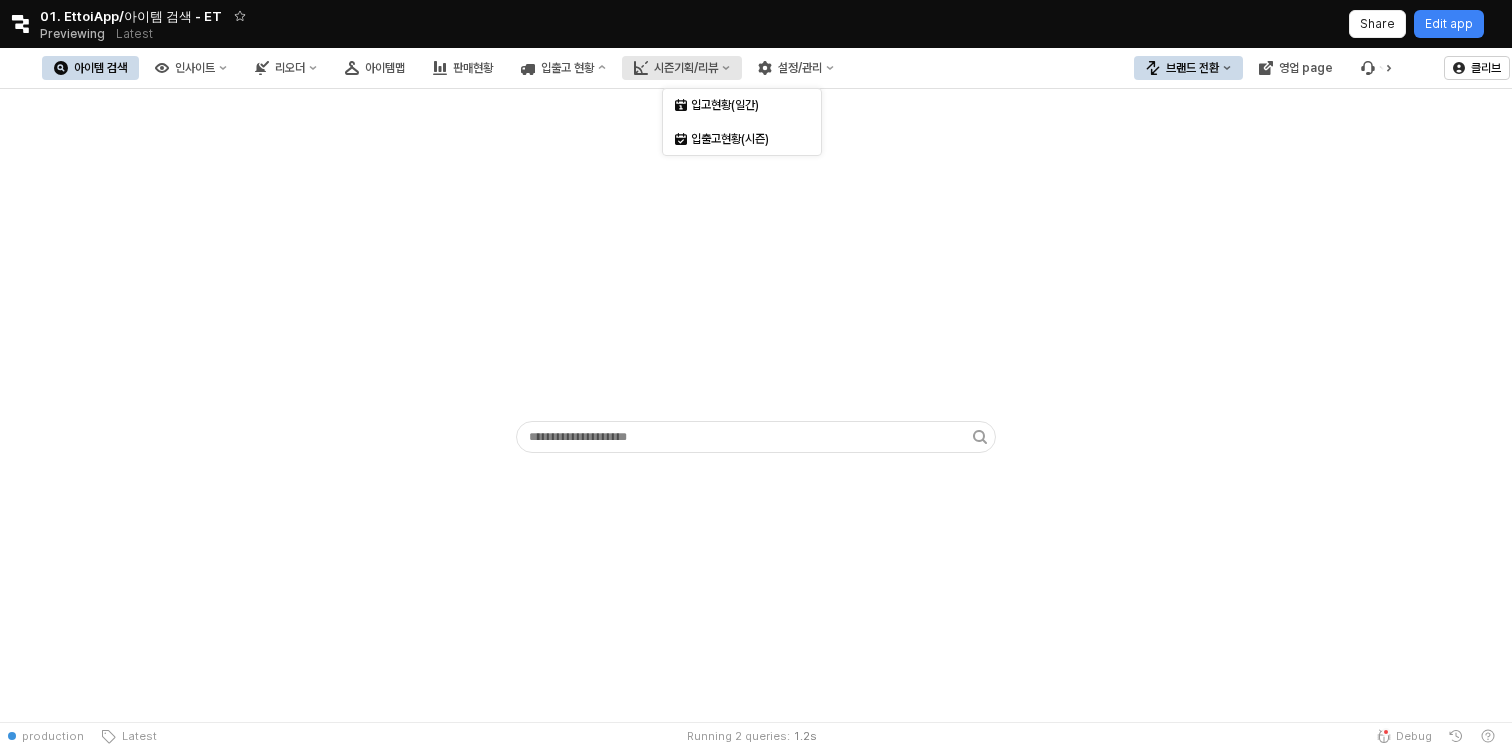 click on "시즌기획/리뷰" at bounding box center [686, 68] 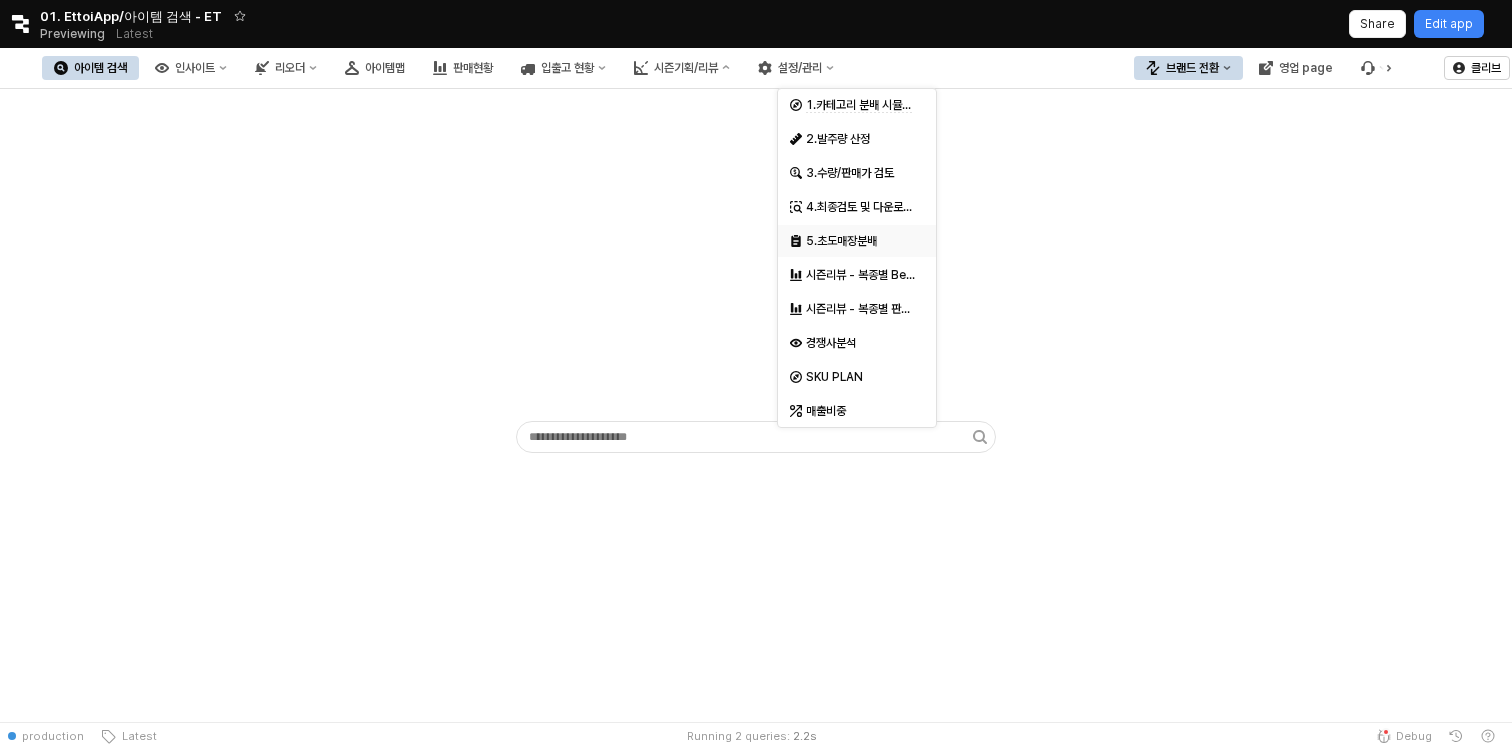 click on "5.초도매장분배" at bounding box center (859, 241) 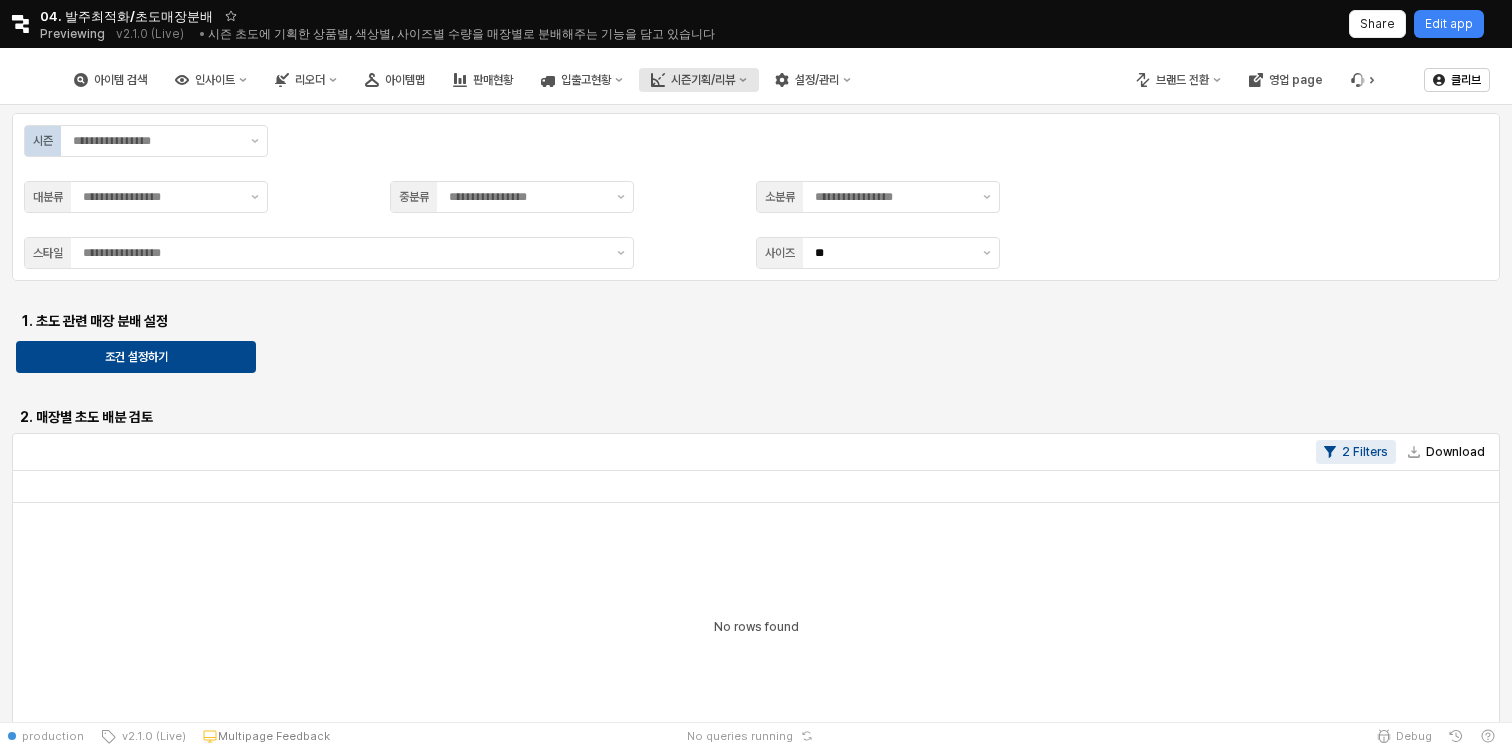click on "시즌기획/리뷰" at bounding box center (703, 80) 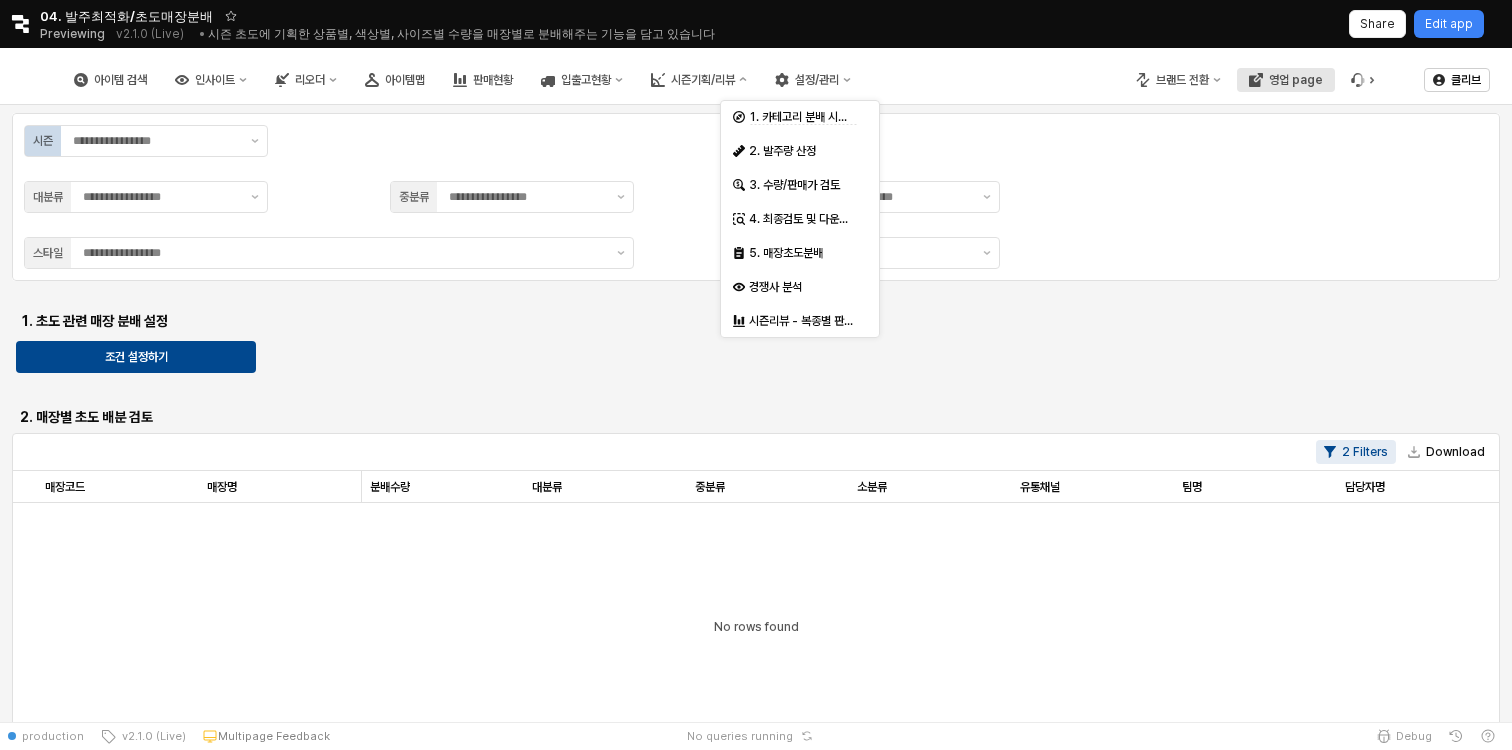 click on "영업 page" at bounding box center [1296, 80] 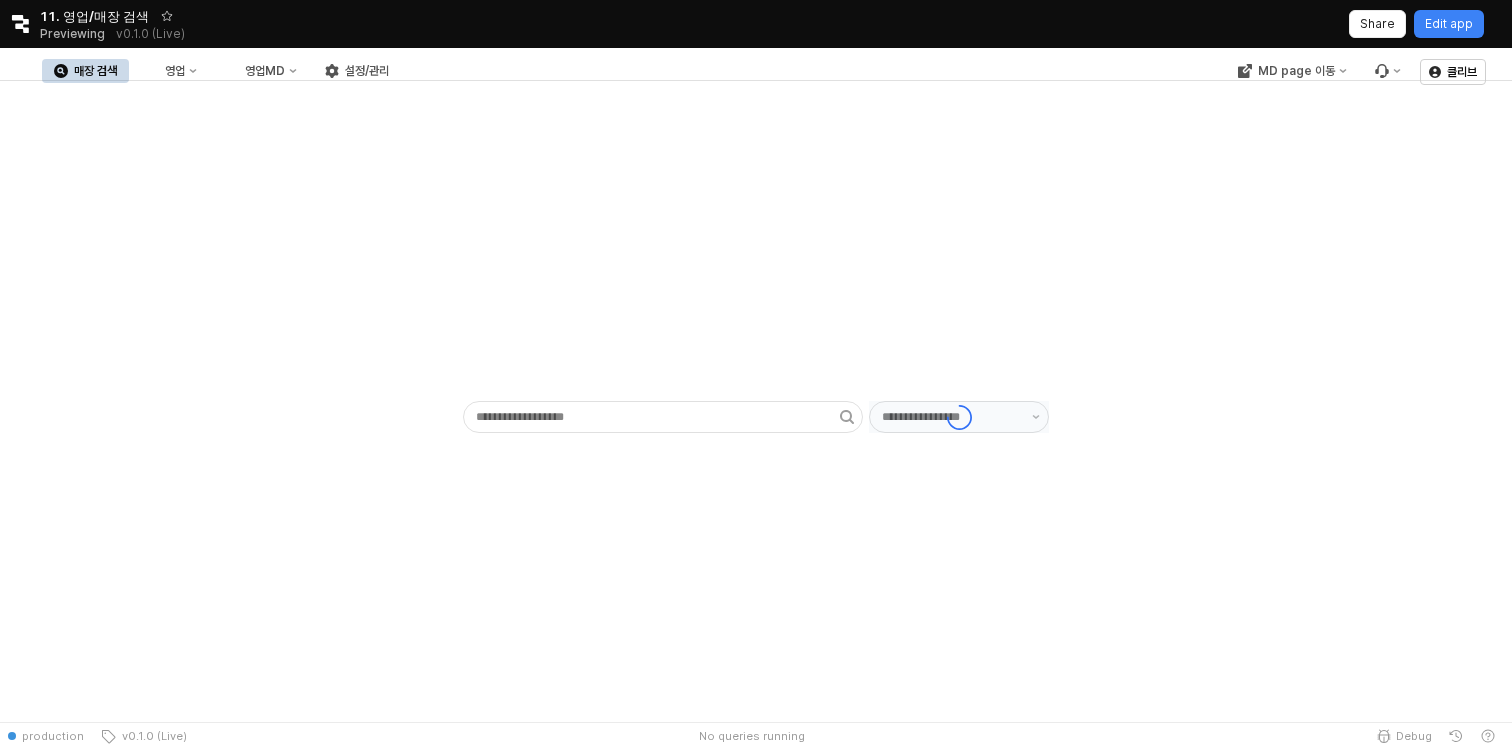 type on "******" 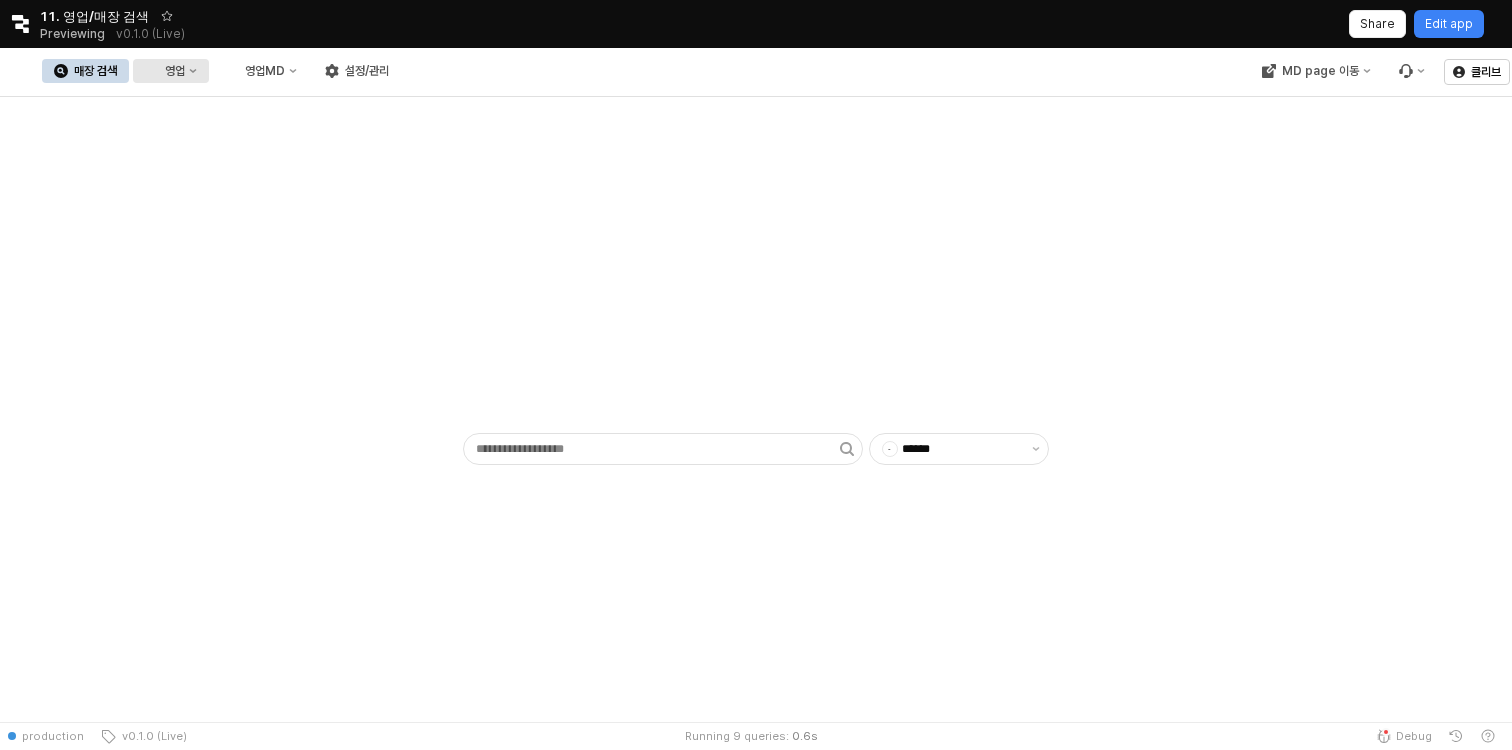 click on "영업" at bounding box center [175, 71] 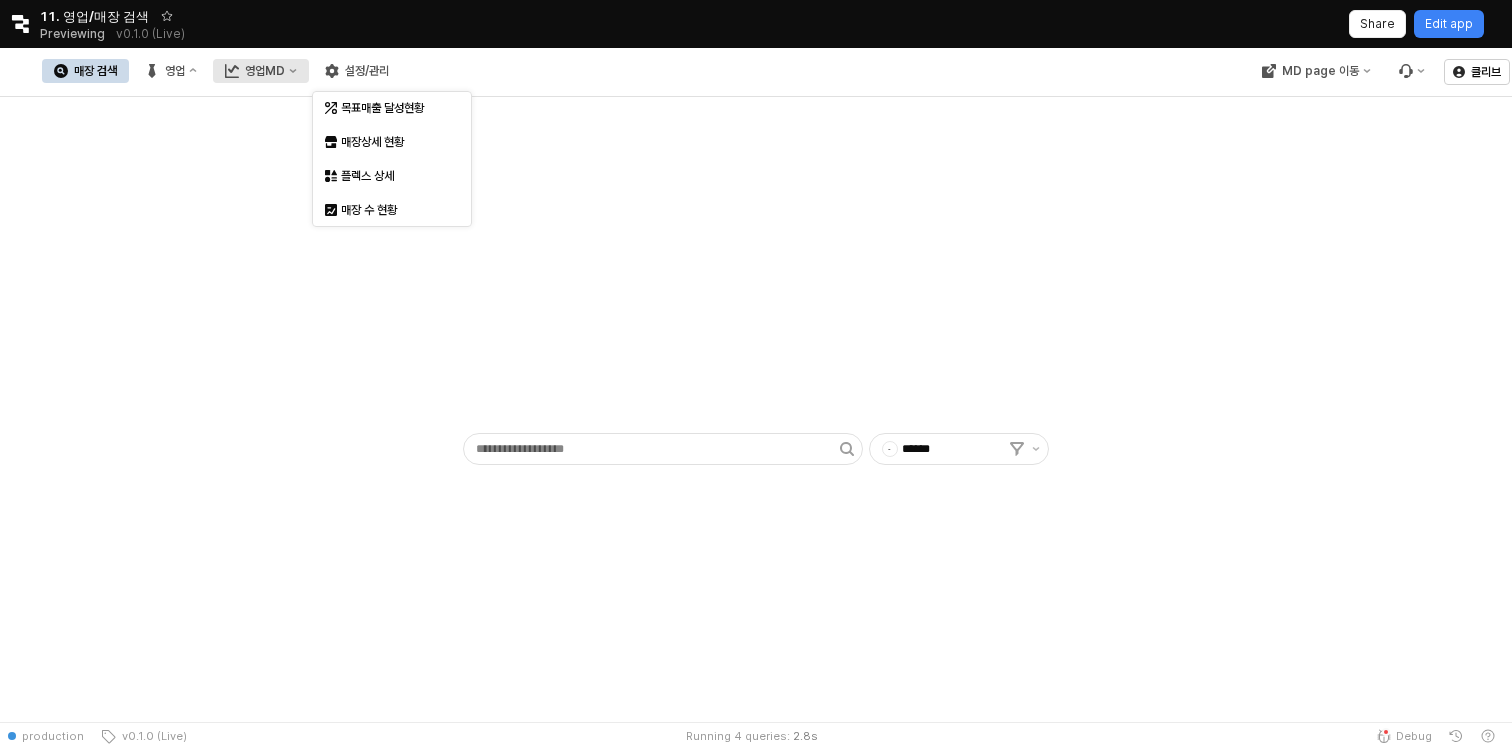 click on "영업MD" at bounding box center (261, 71) 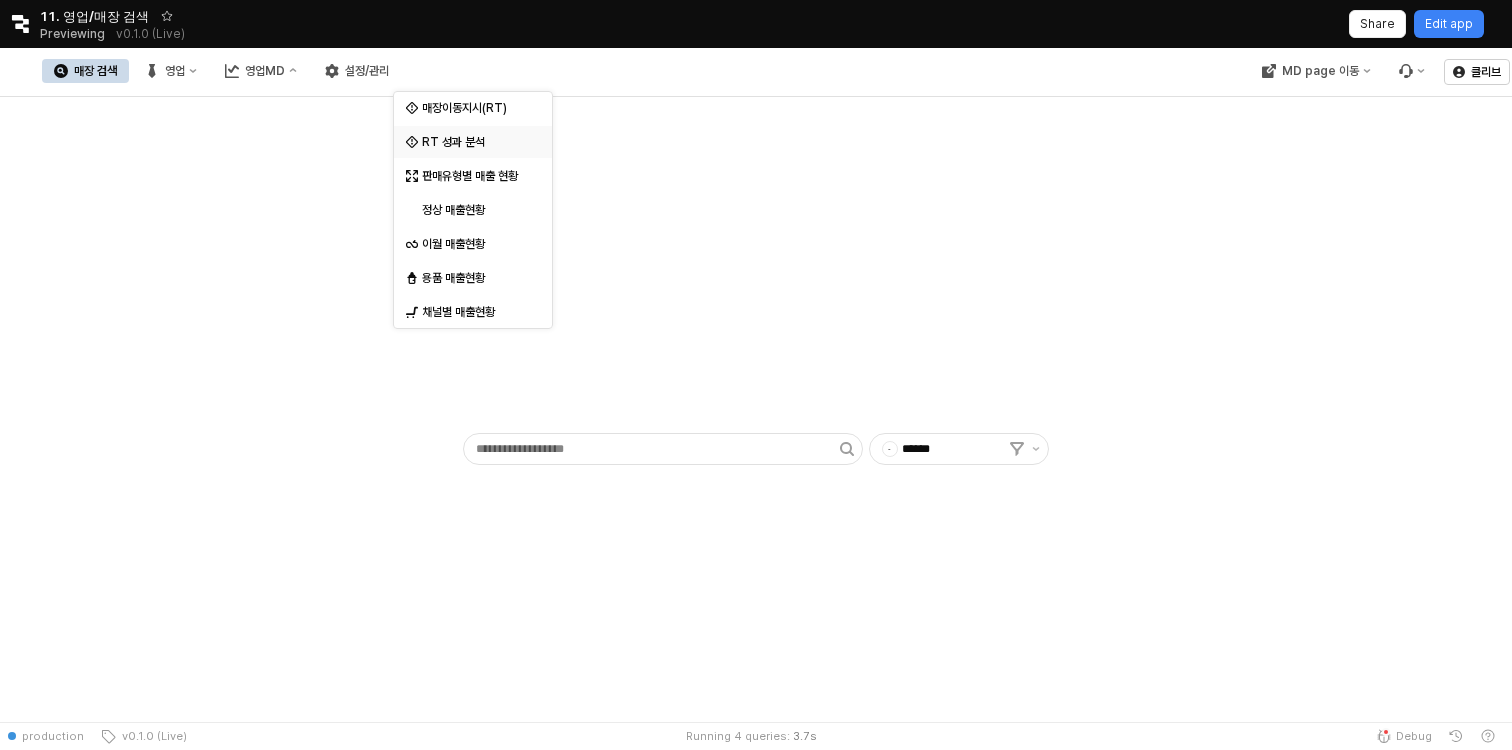 click on "RT 성과 분석" at bounding box center [475, 142] 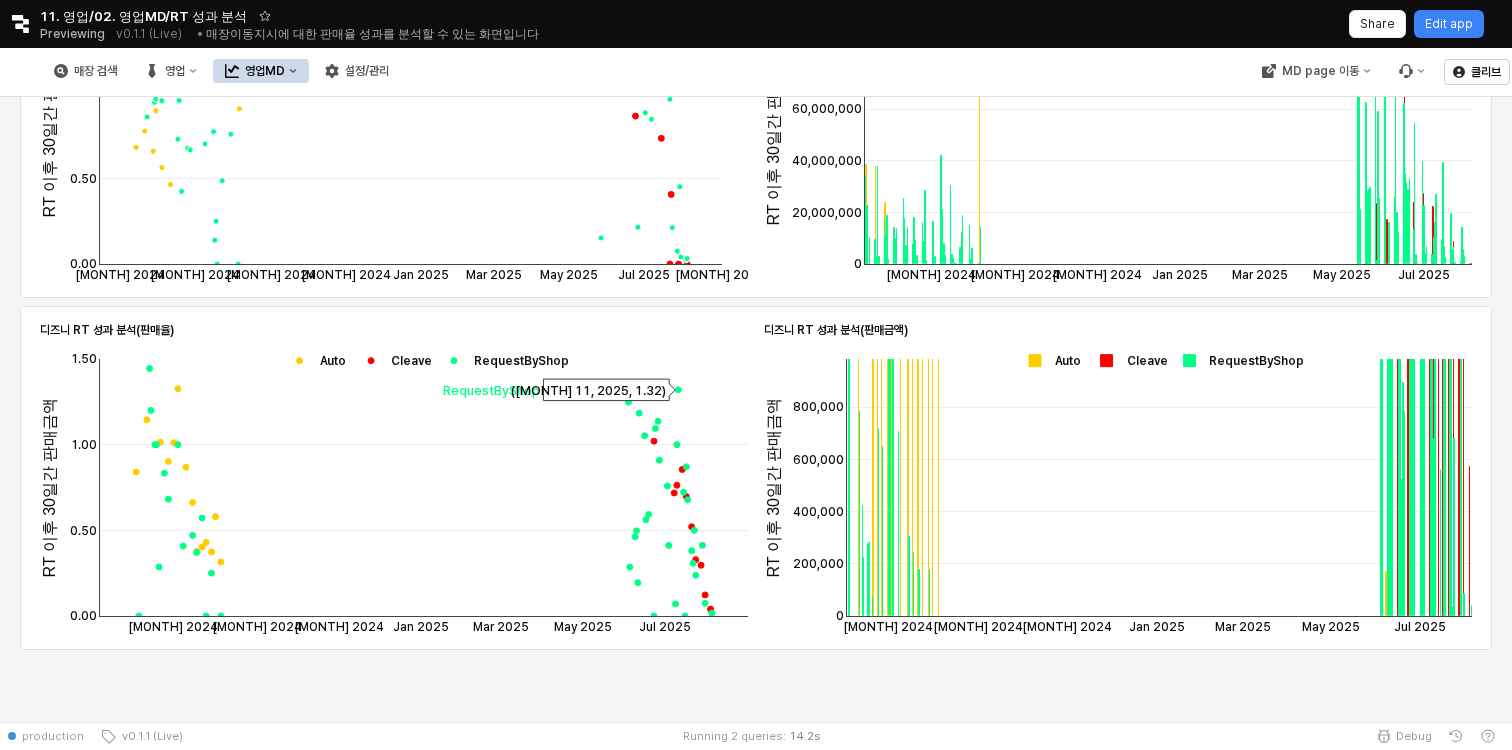 scroll, scrollTop: 1448, scrollLeft: 0, axis: vertical 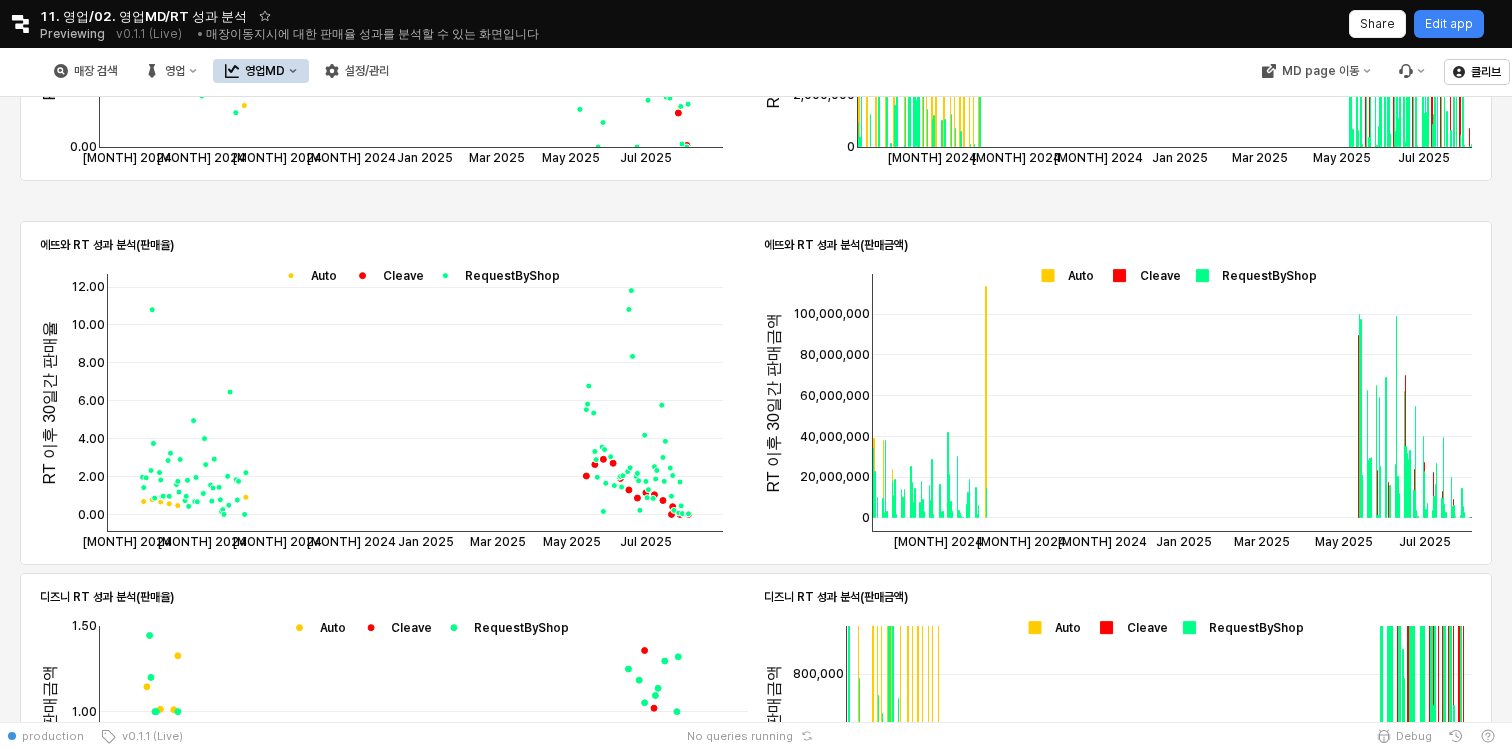 click 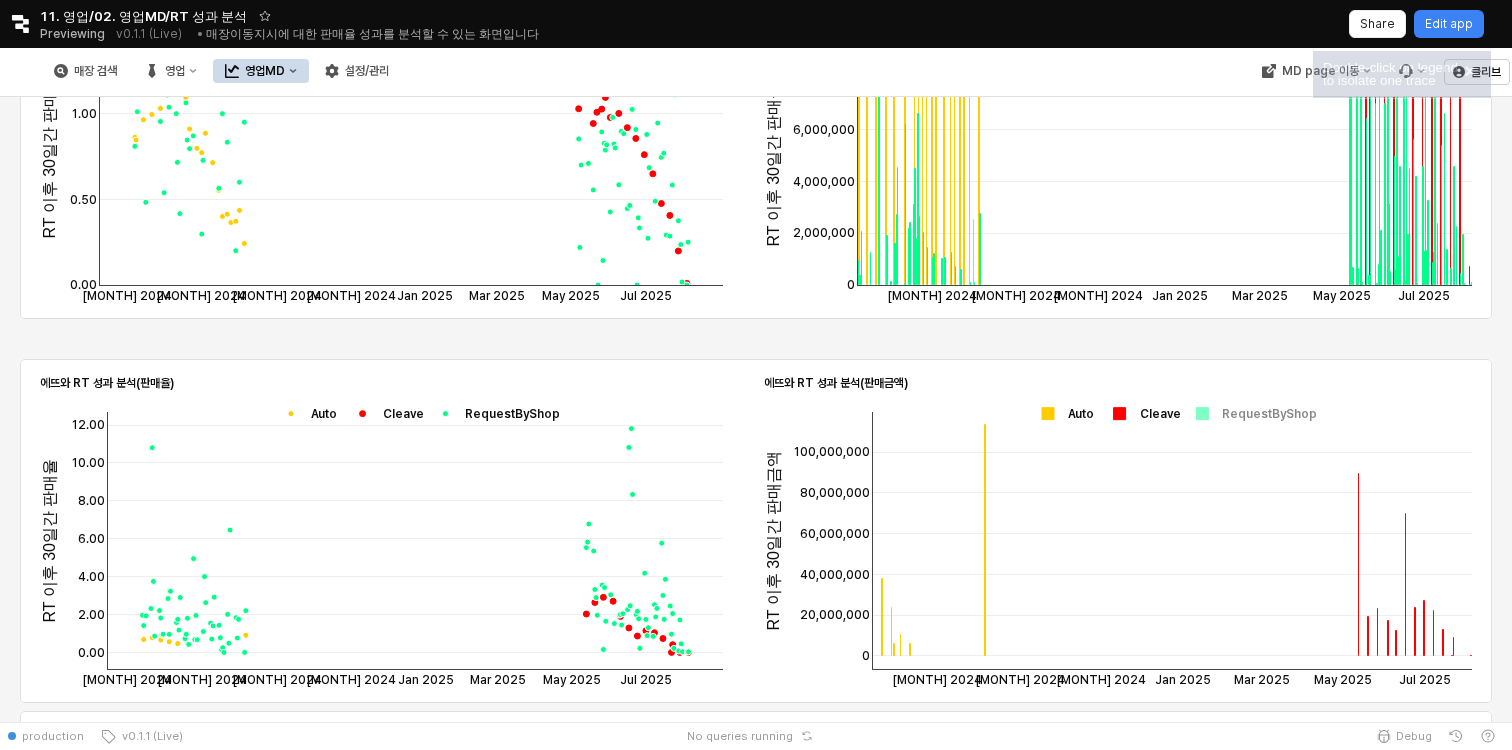 scroll, scrollTop: 1198, scrollLeft: 0, axis: vertical 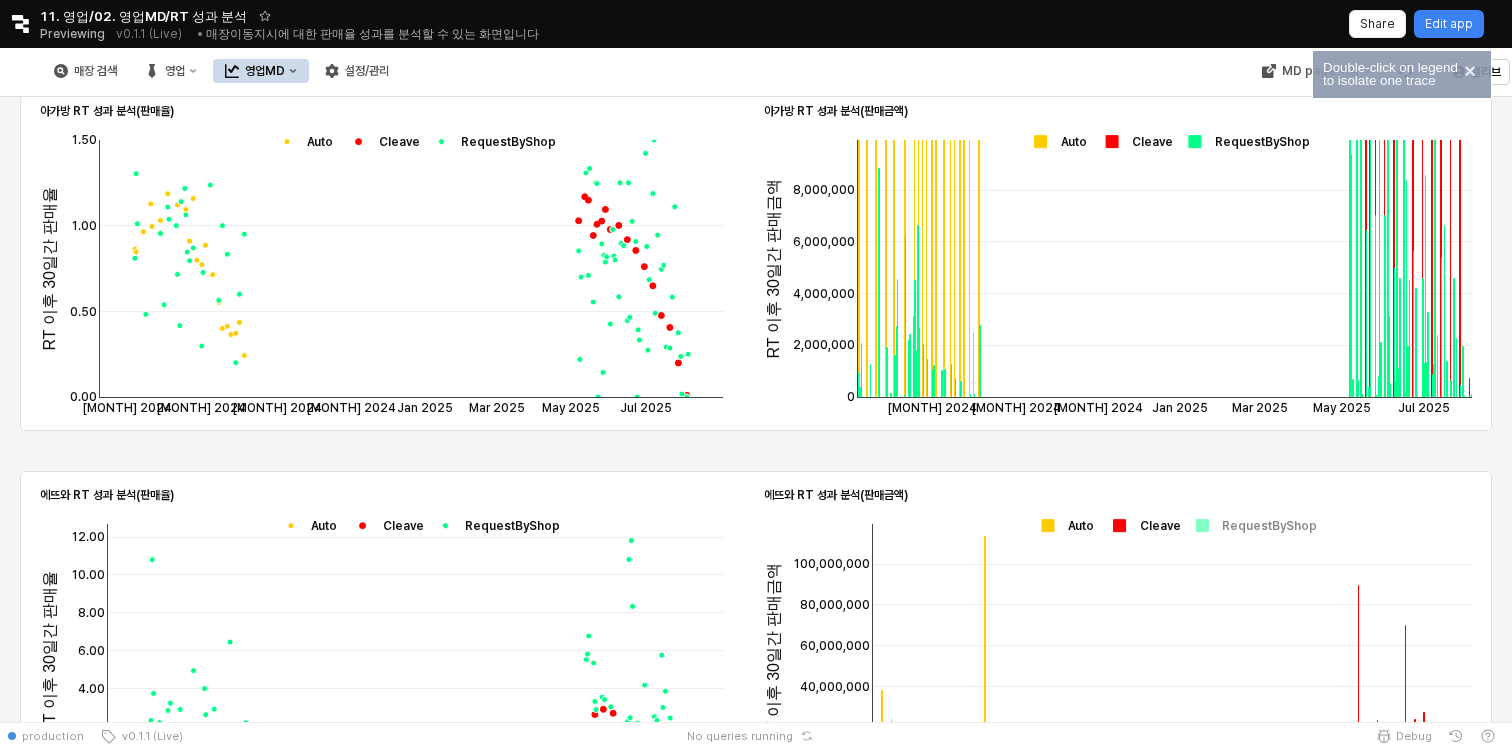 click 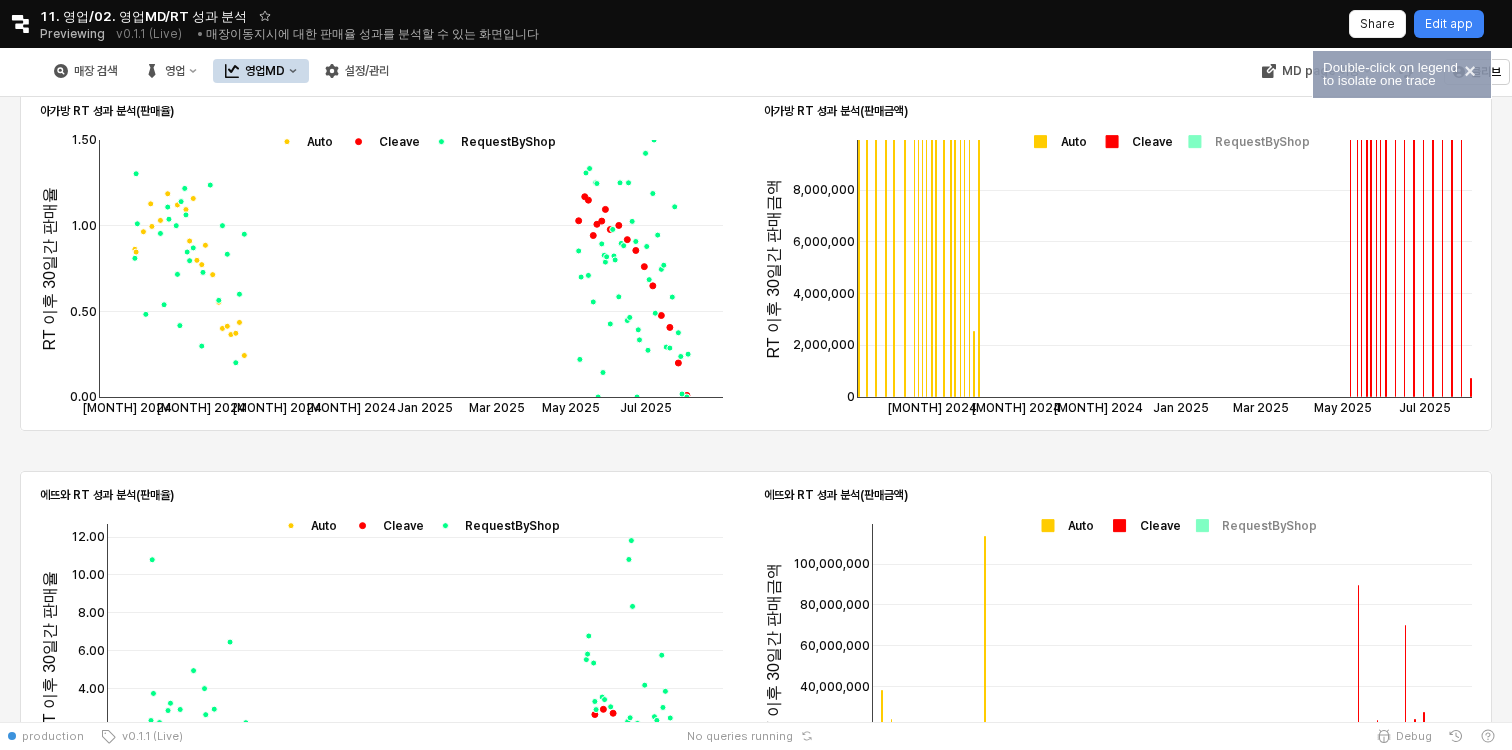 click 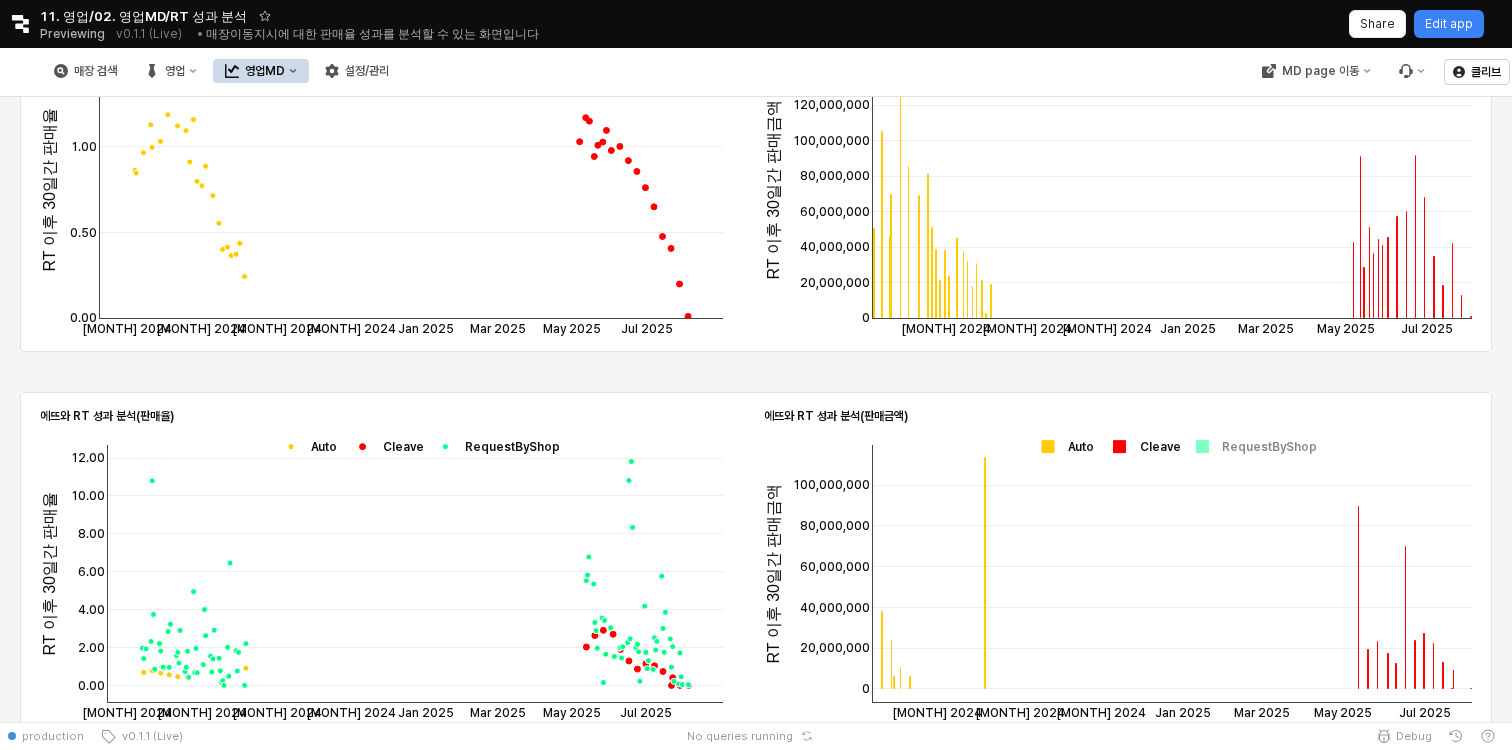 click 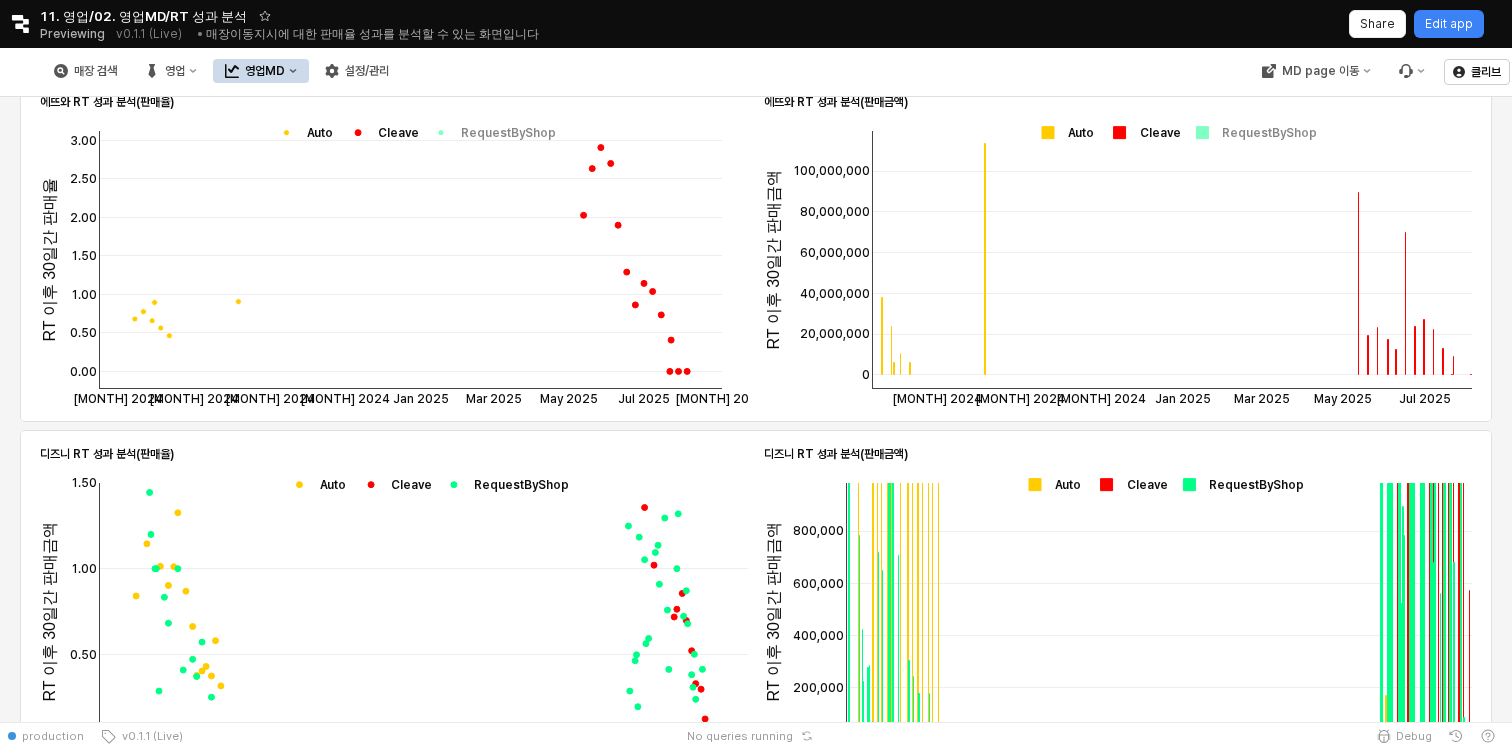 scroll, scrollTop: 1715, scrollLeft: 0, axis: vertical 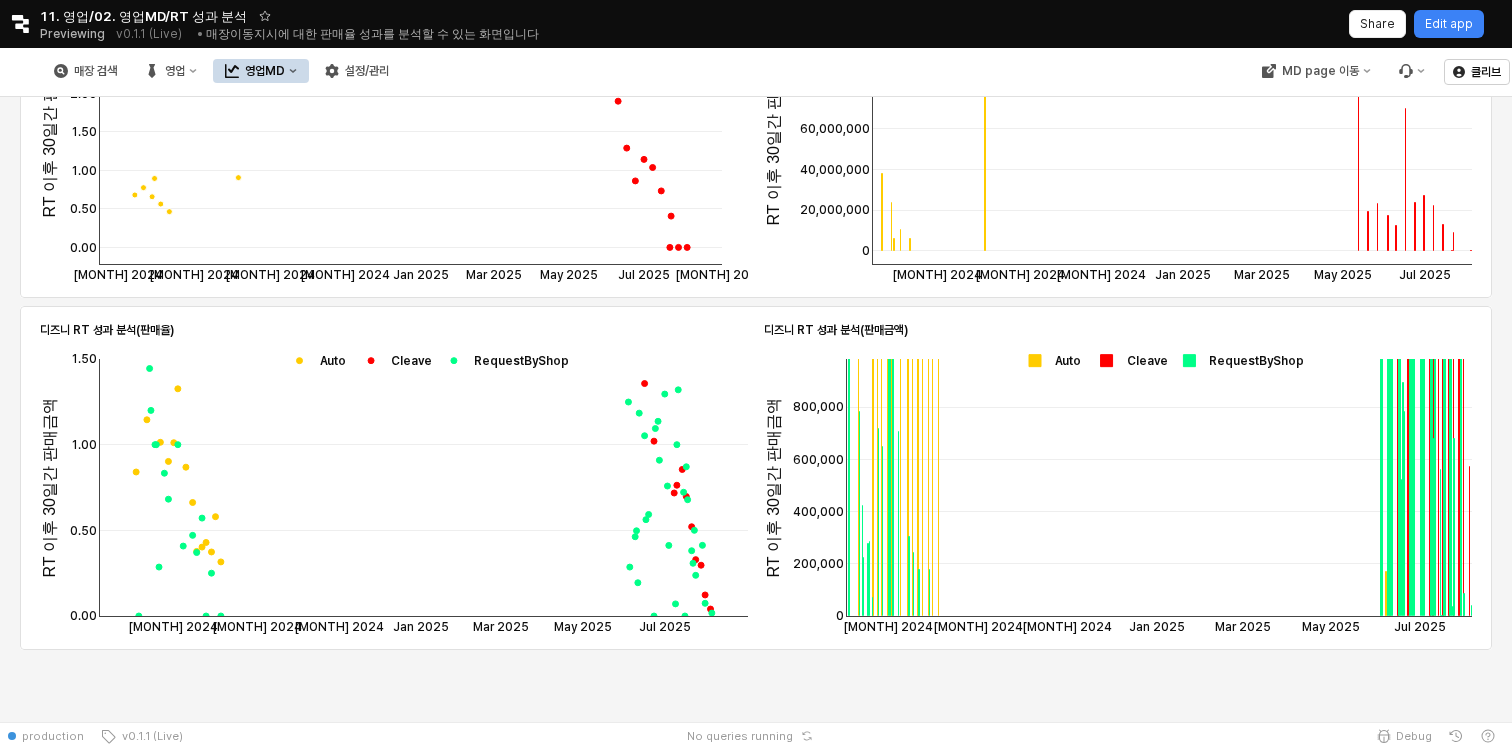 click 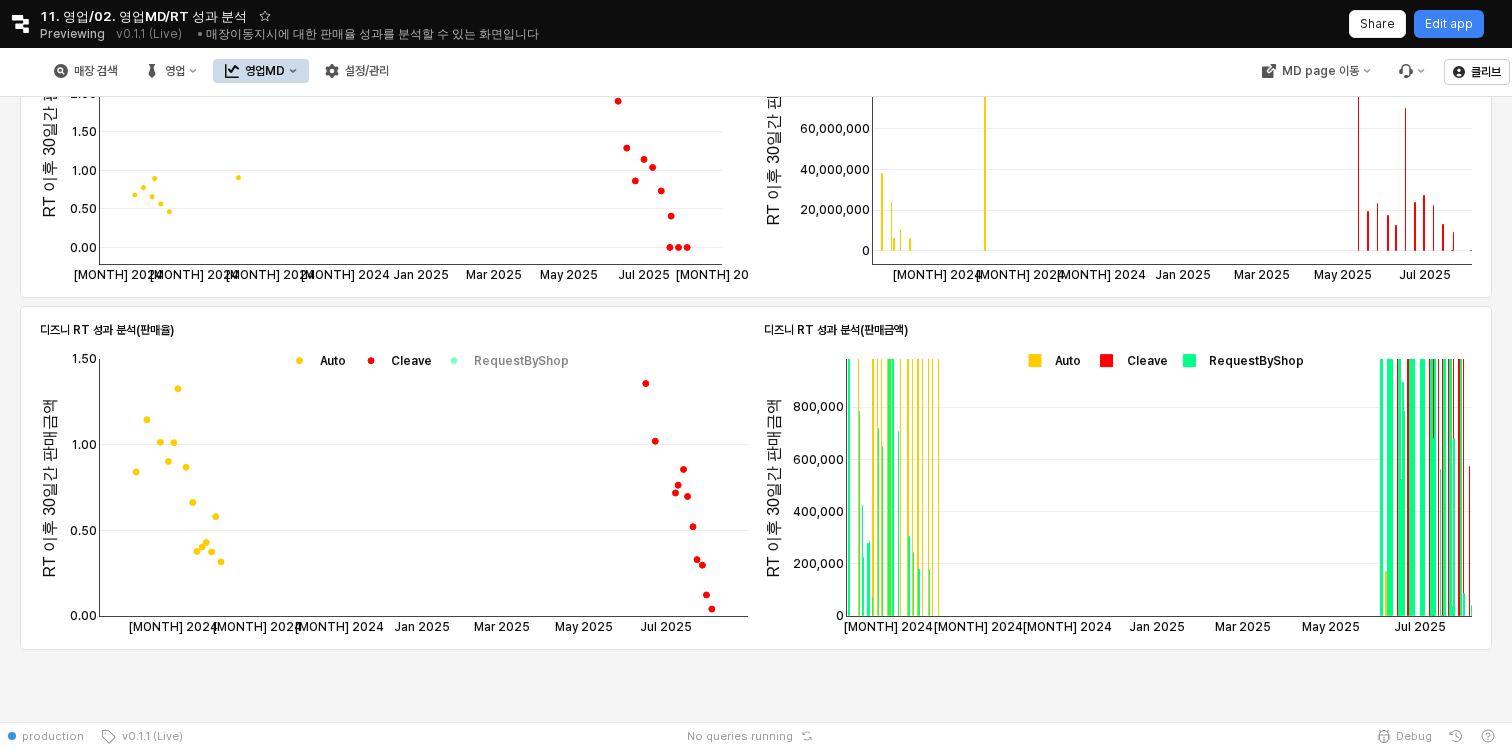 click 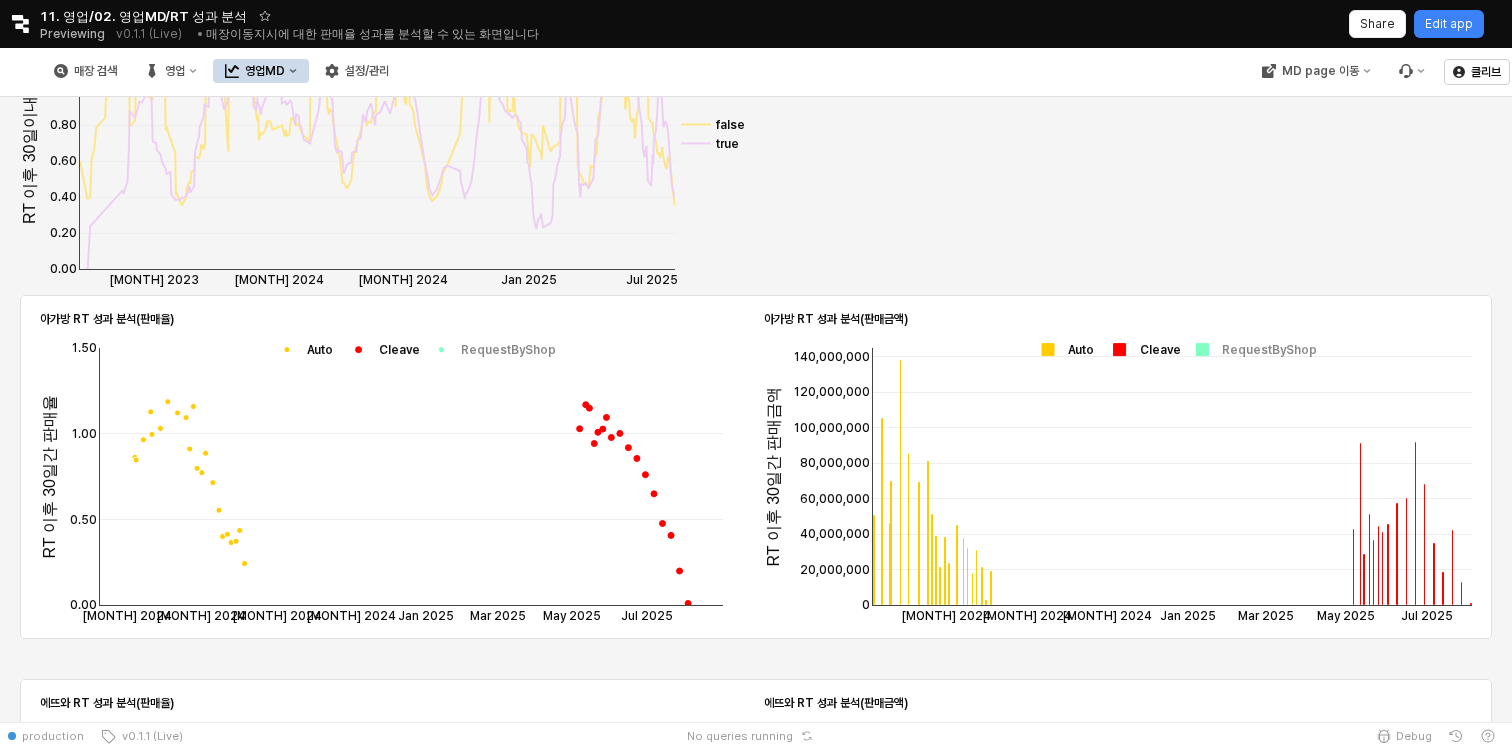 scroll, scrollTop: 957, scrollLeft: 0, axis: vertical 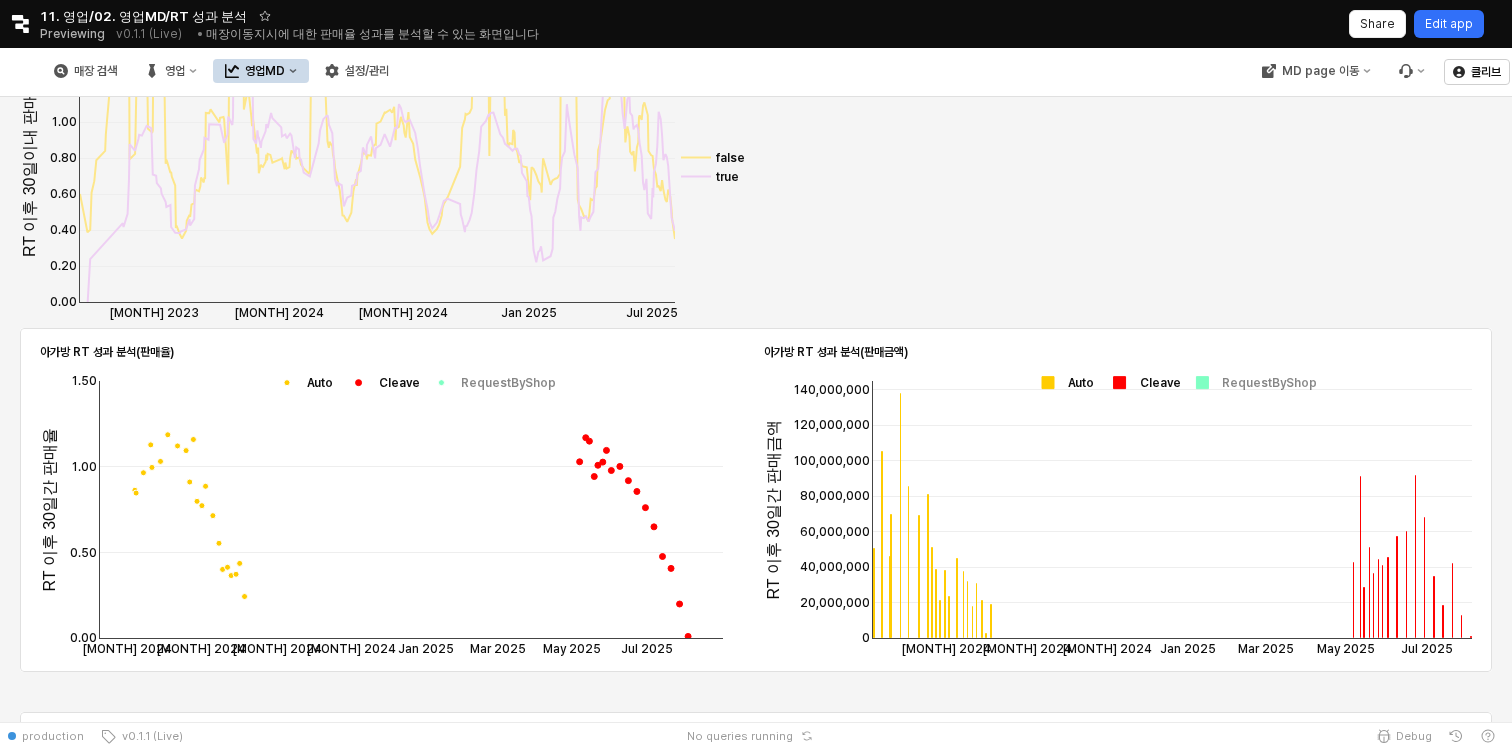 click on "Edit app" at bounding box center [1449, 24] 